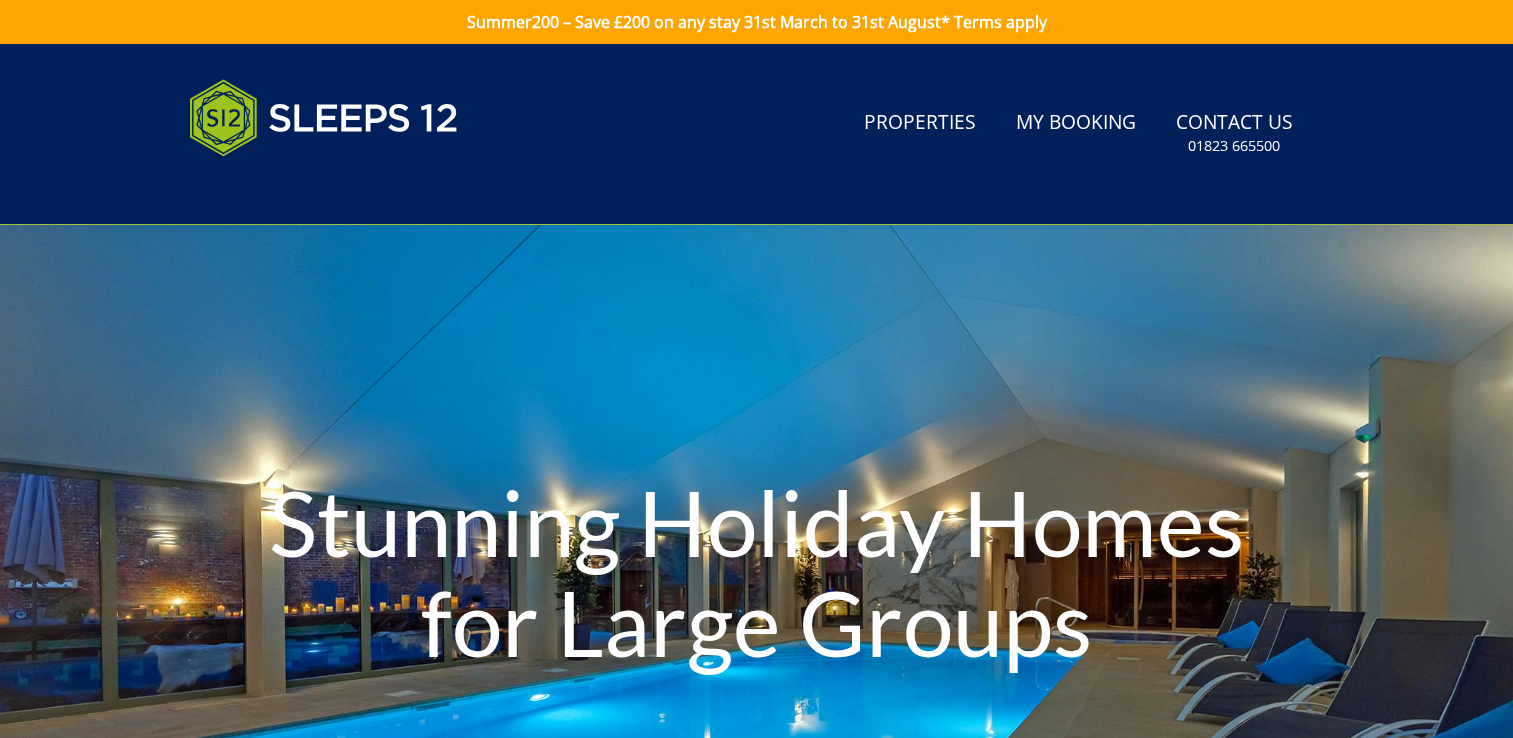 scroll, scrollTop: 0, scrollLeft: 0, axis: both 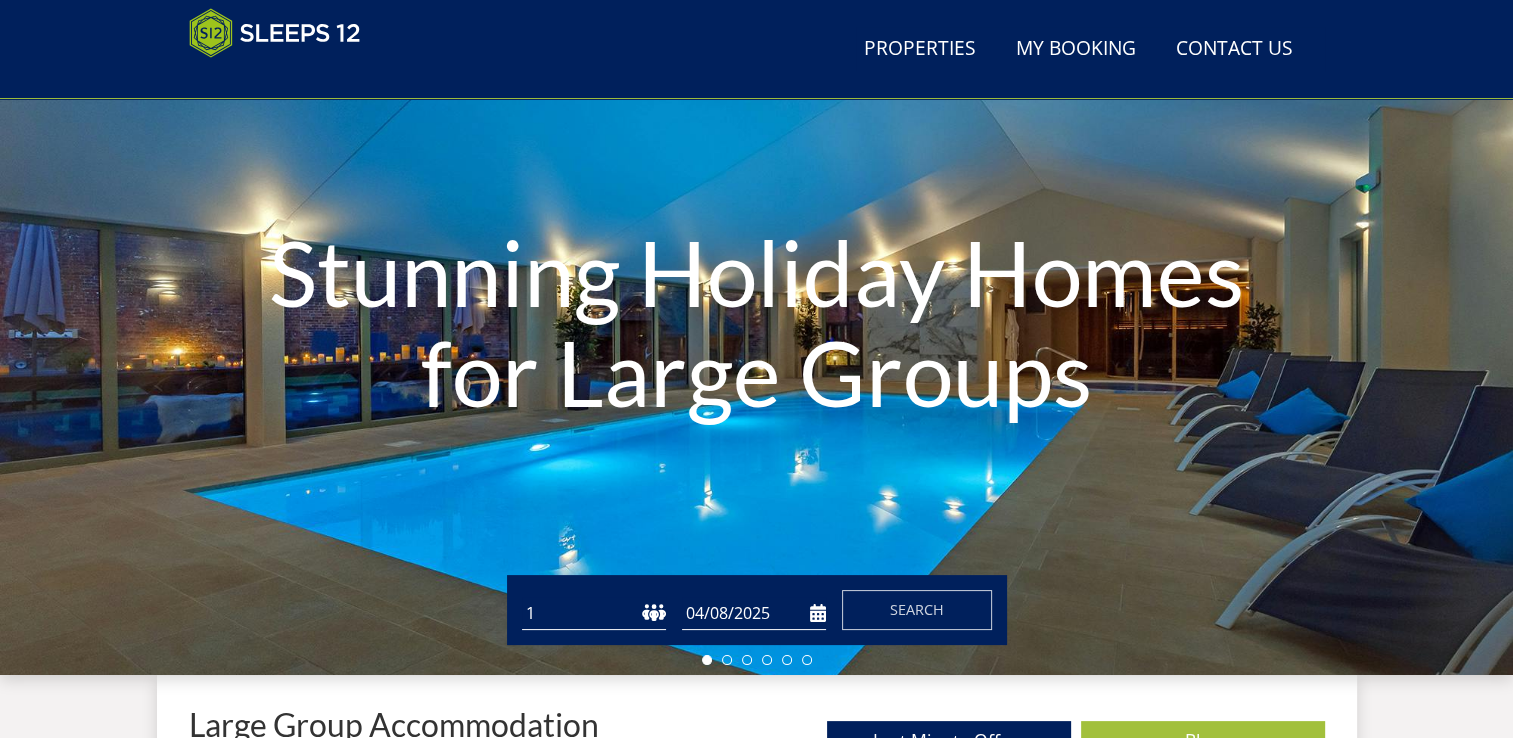 click on "1
2
3
4
5
6
7
8
9
10
11
12
13
14
15
16
17
18
19
20
21
22
23
24
25
26
27
28
29
30
31
32" at bounding box center [594, 613] 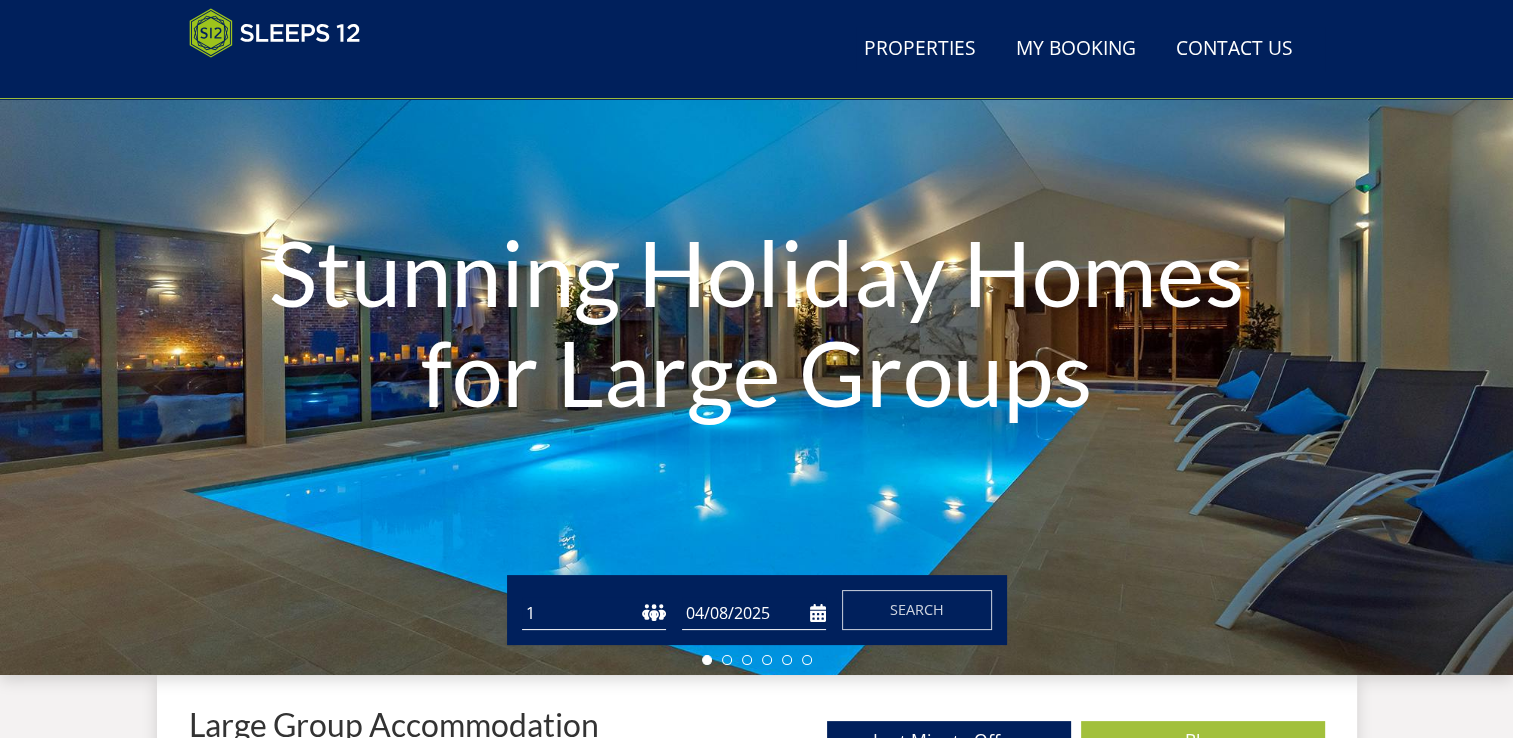 select on "8" 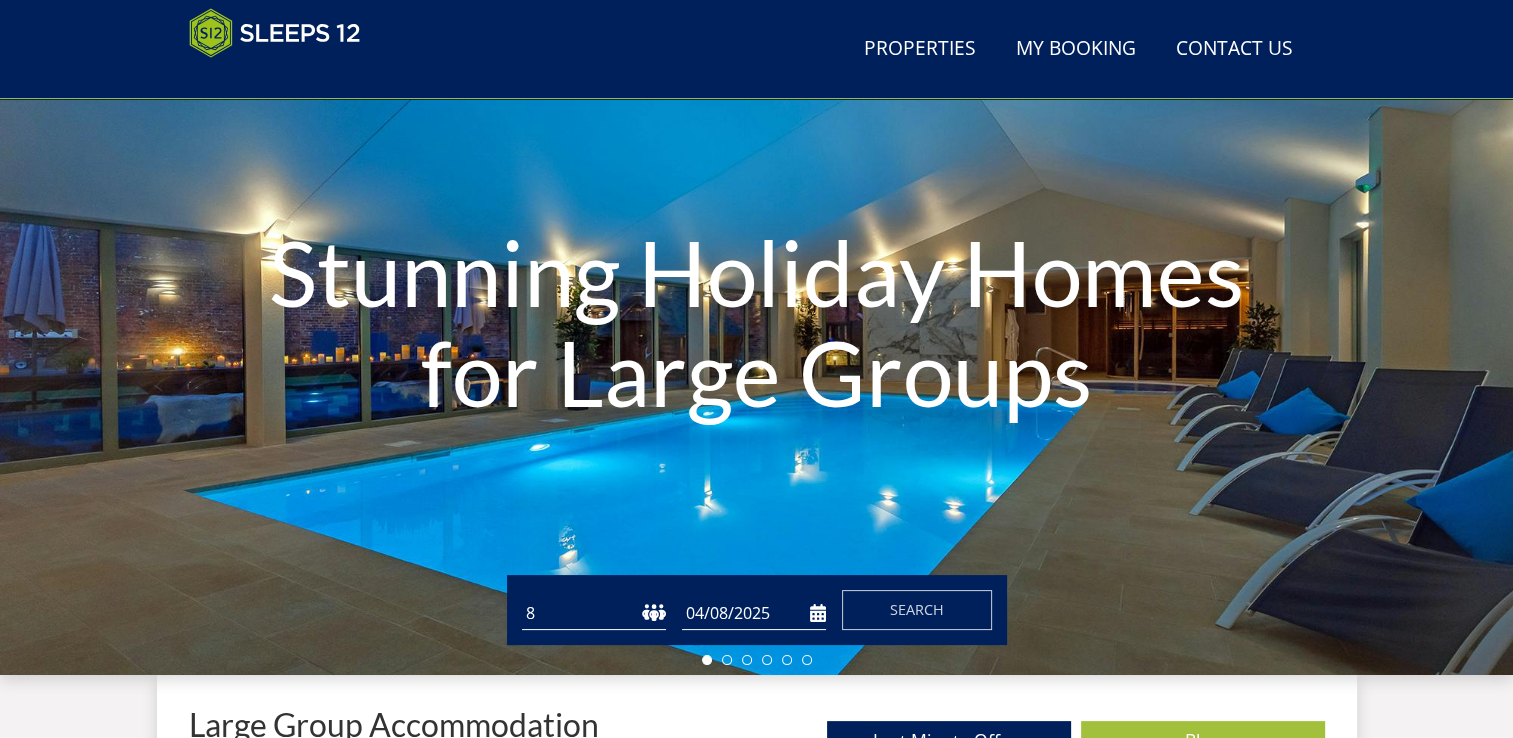 click on "1
2
3
4
5
6
7
8
9
10
11
12
13
14
15
16
17
18
19
20
21
22
23
24
25
26
27
28
29
30
31
32" at bounding box center [594, 613] 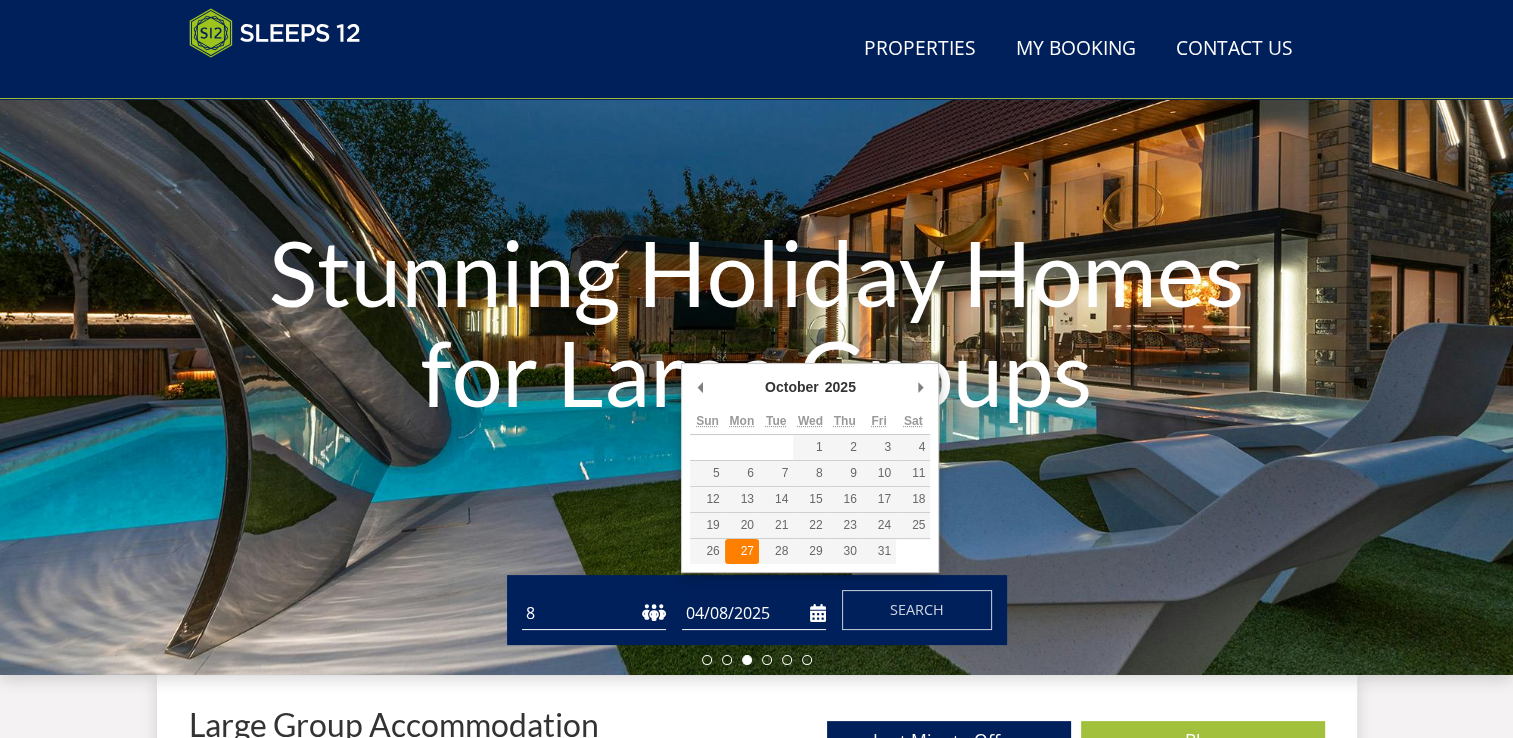 type on "27/10/2025" 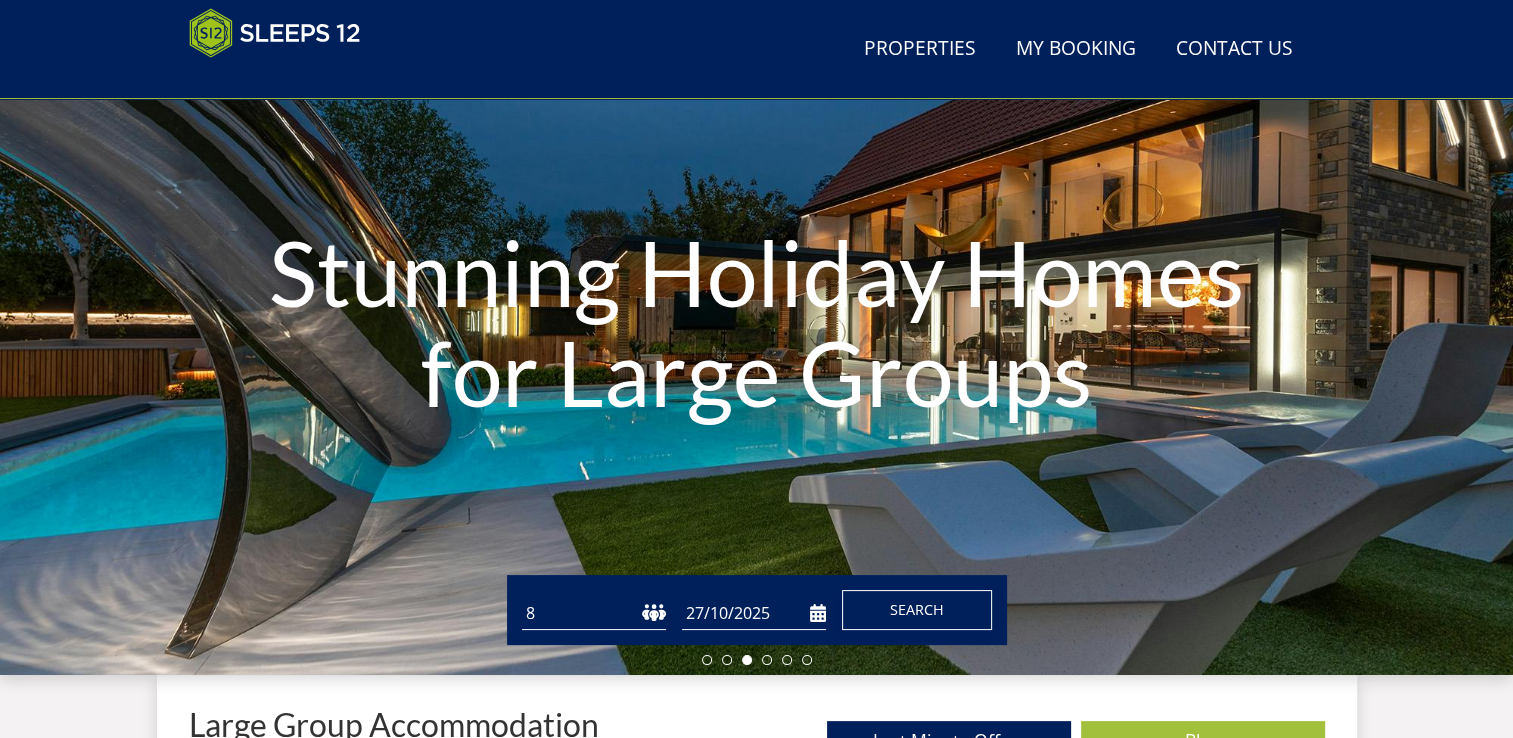 click on "Search" at bounding box center (917, 609) 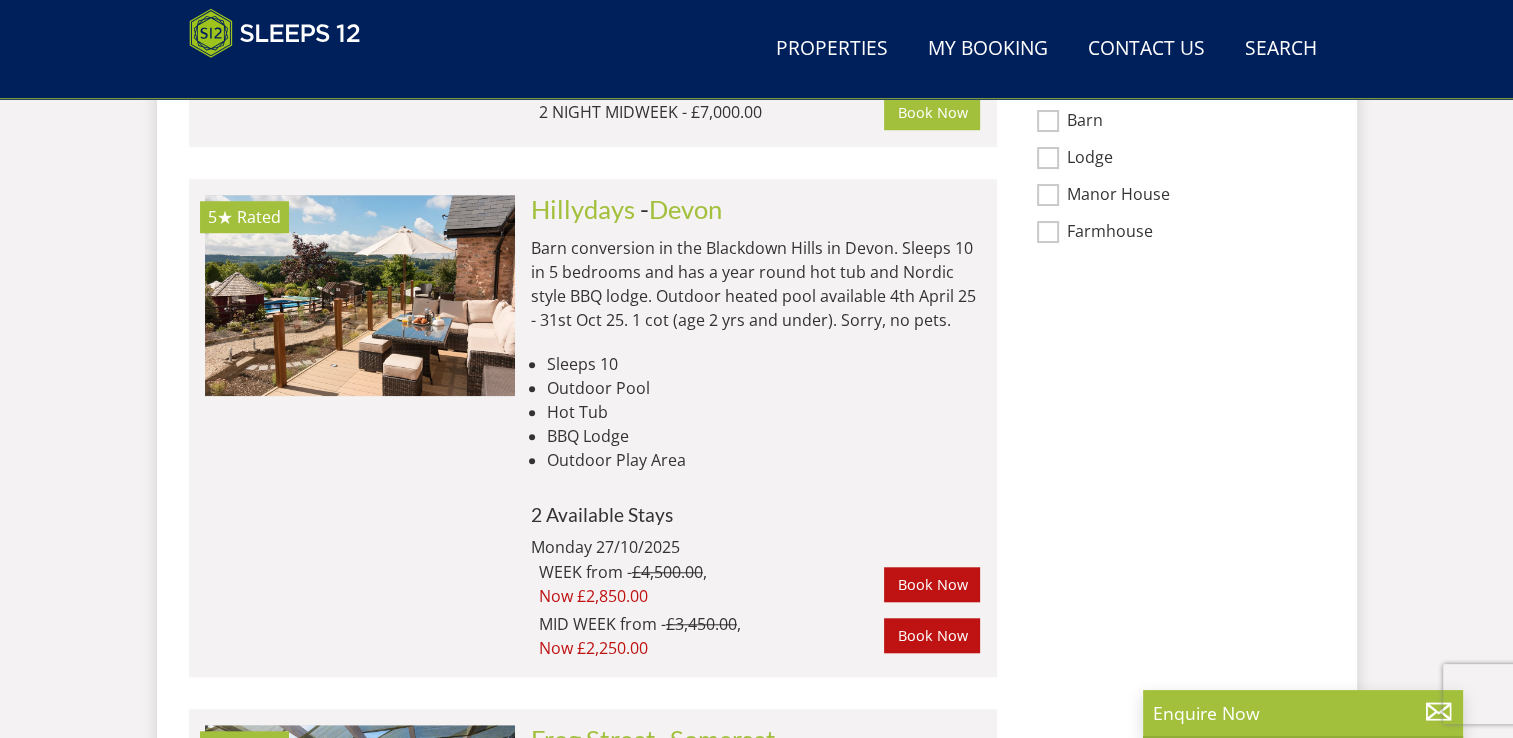 scroll, scrollTop: 1674, scrollLeft: 0, axis: vertical 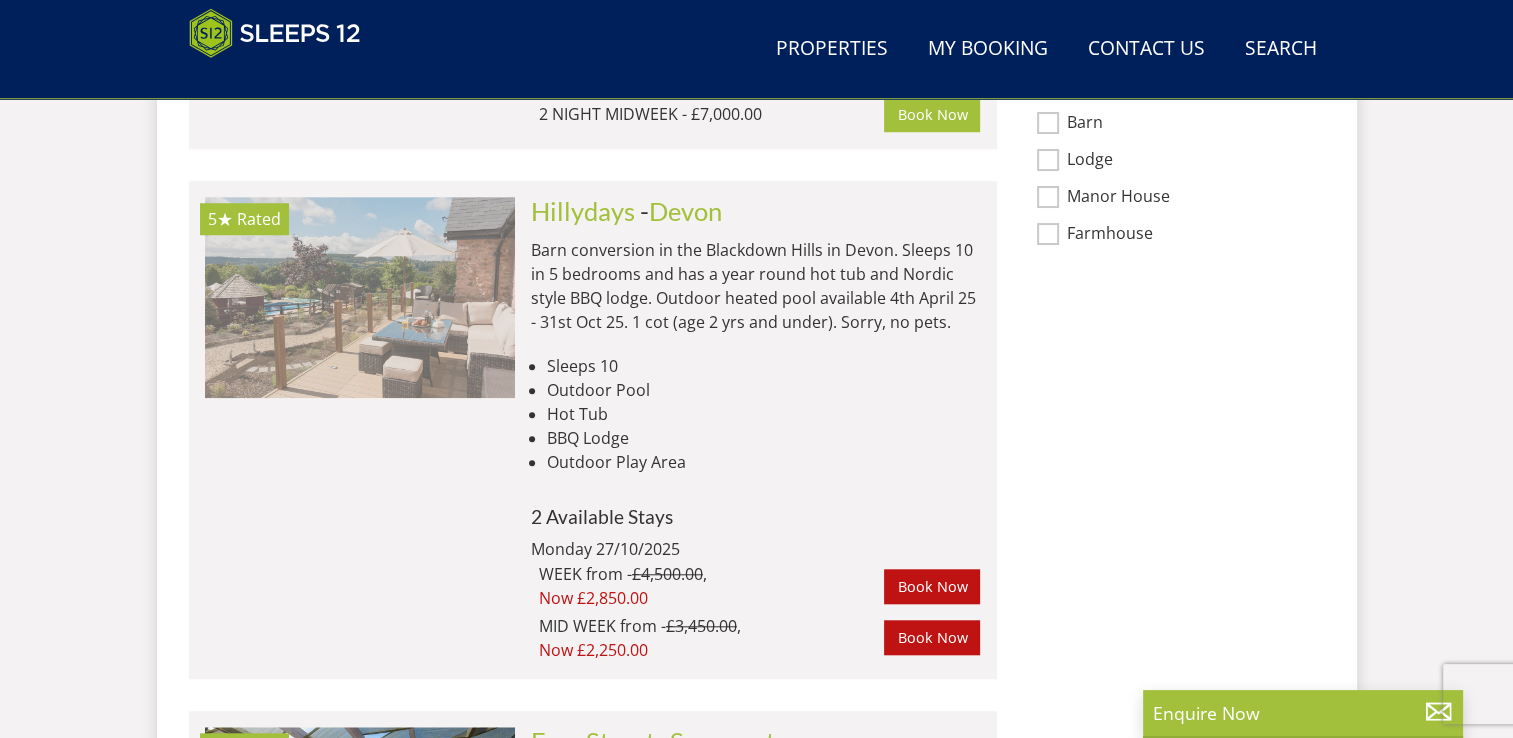 click at bounding box center (360, 297) 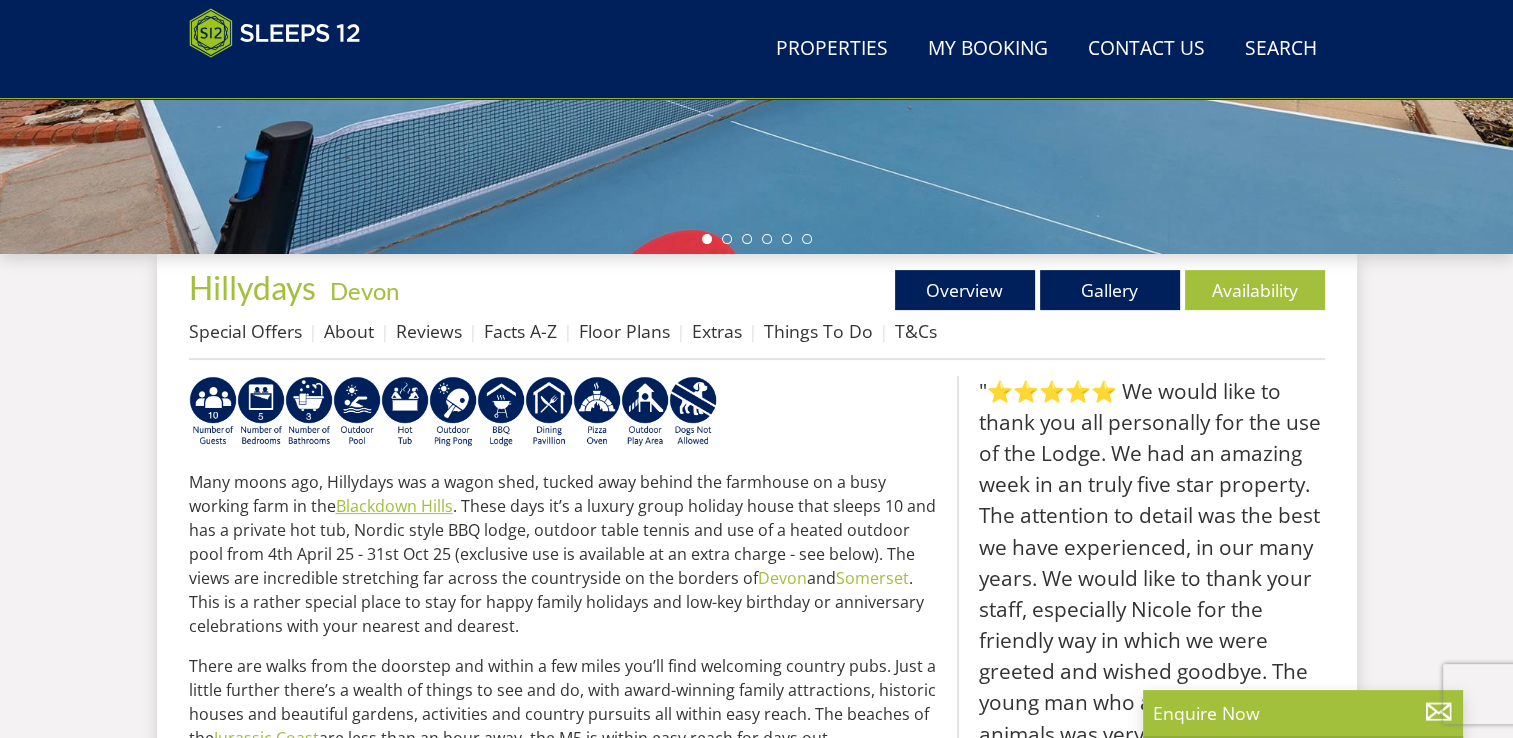 scroll, scrollTop: 594, scrollLeft: 0, axis: vertical 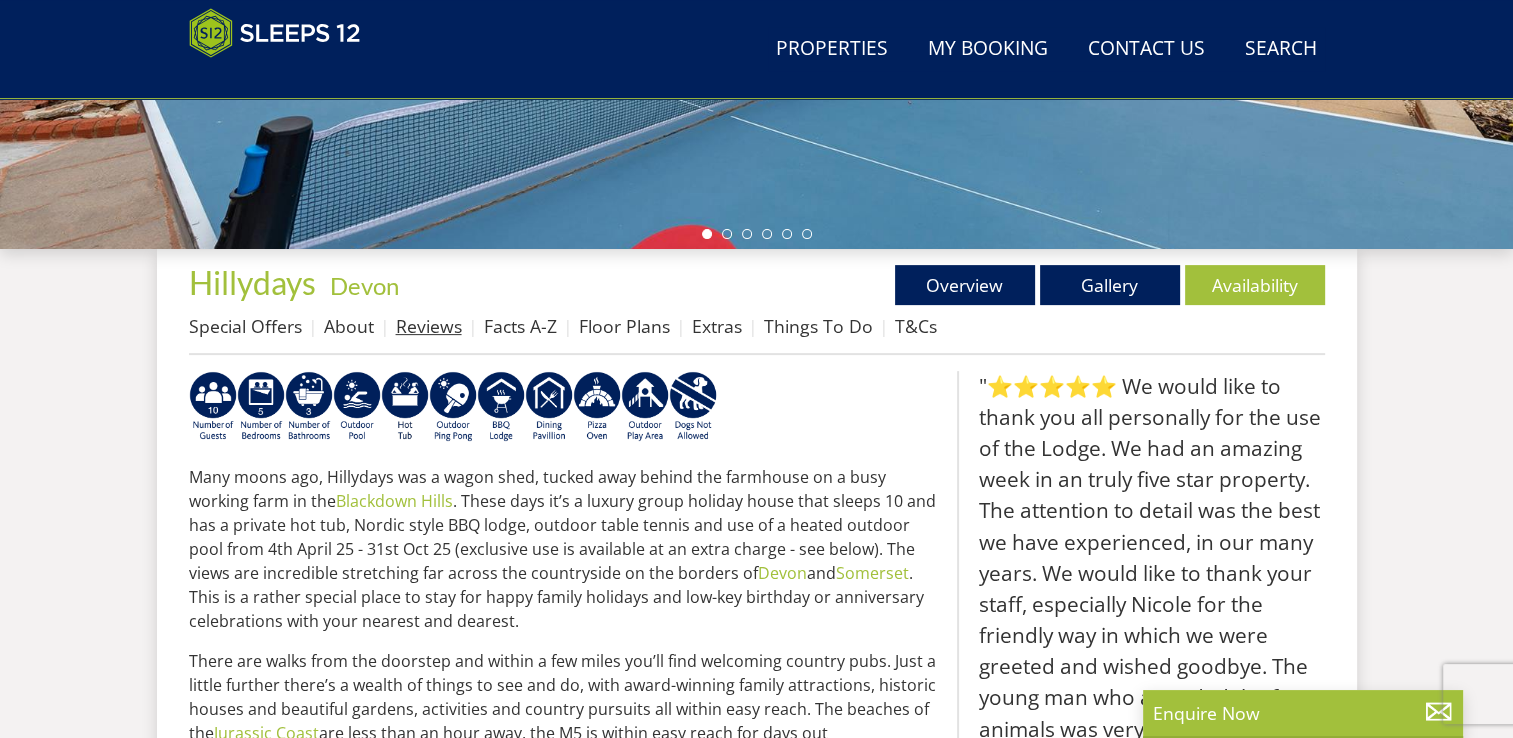 click on "Reviews" at bounding box center [429, 326] 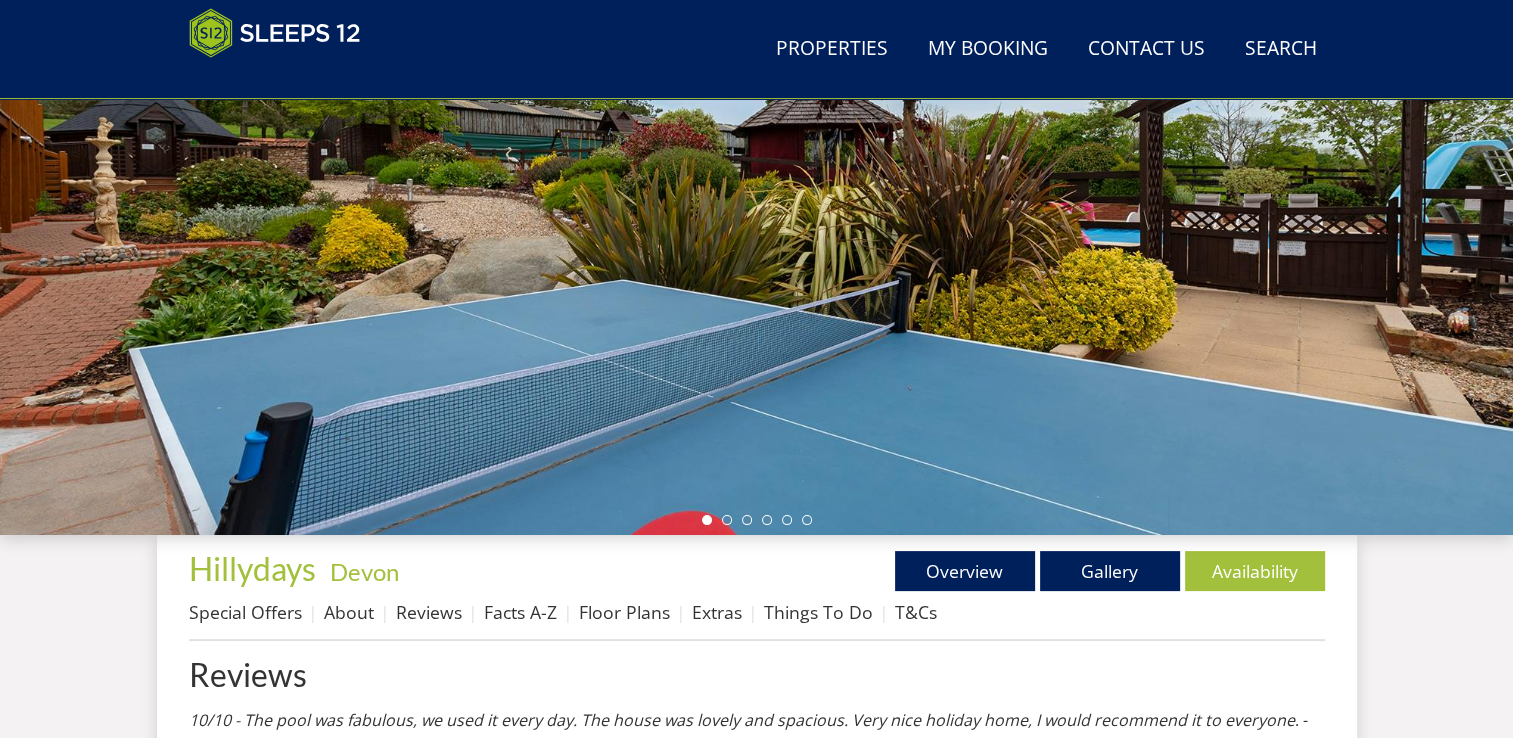 scroll, scrollTop: 268, scrollLeft: 0, axis: vertical 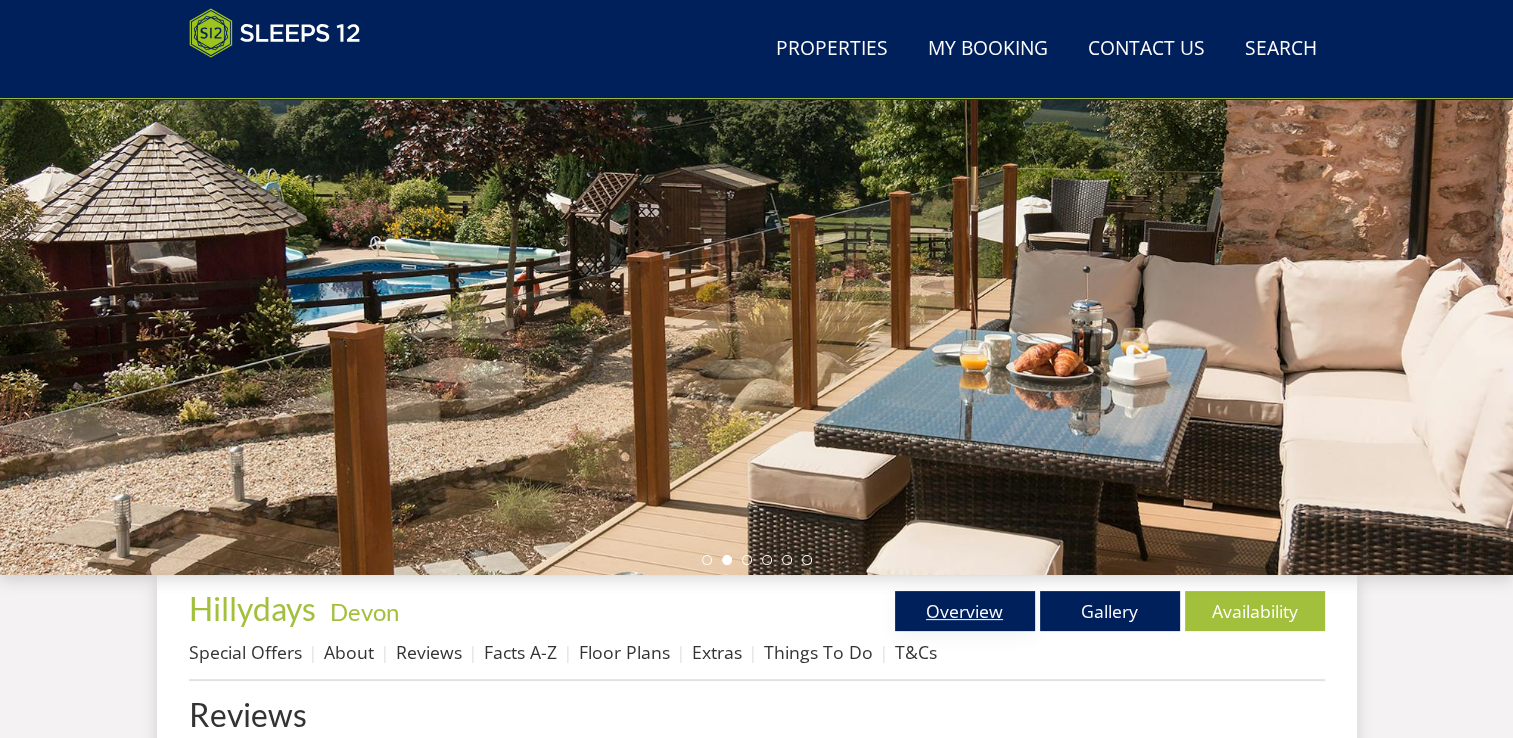 click on "Overview" at bounding box center (965, 611) 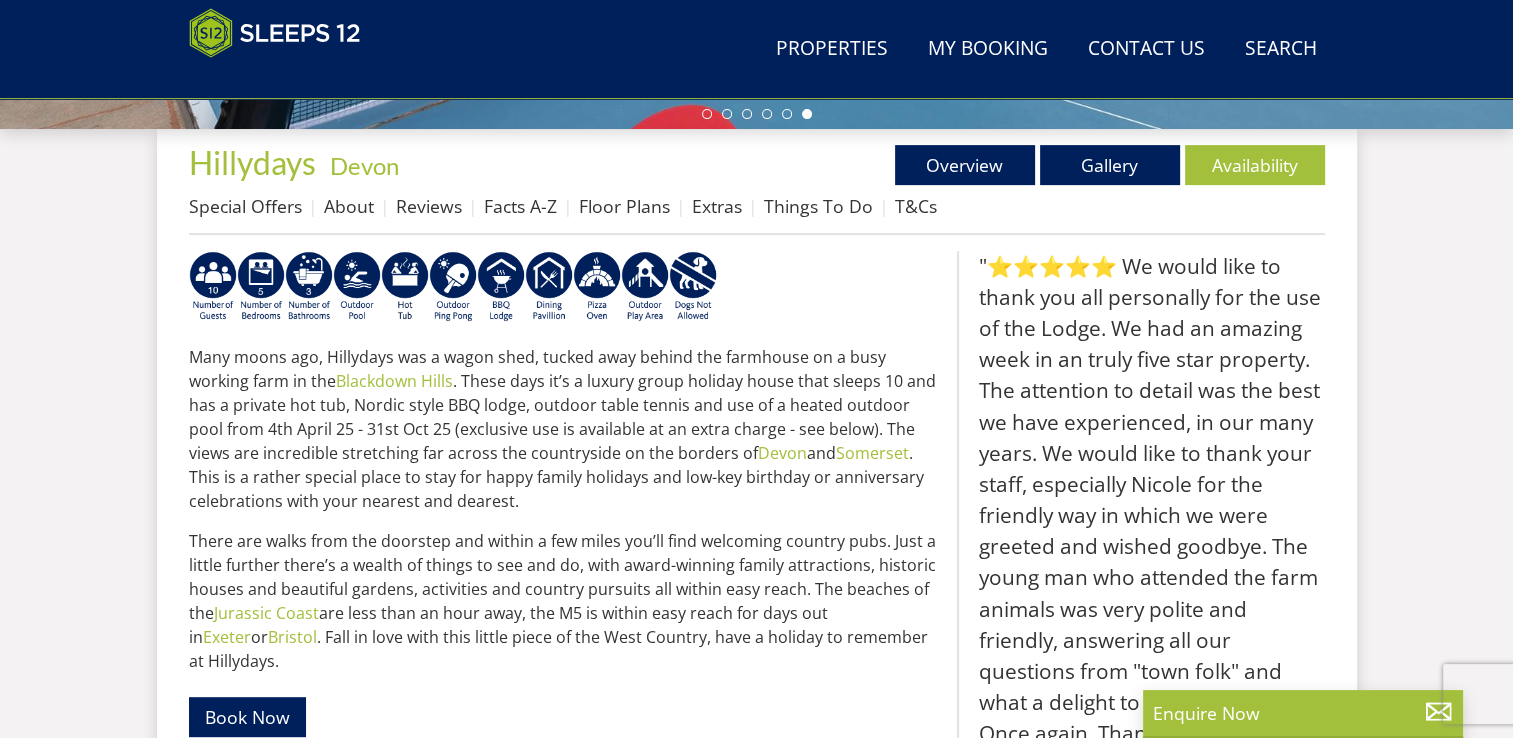 scroll, scrollTop: 754, scrollLeft: 0, axis: vertical 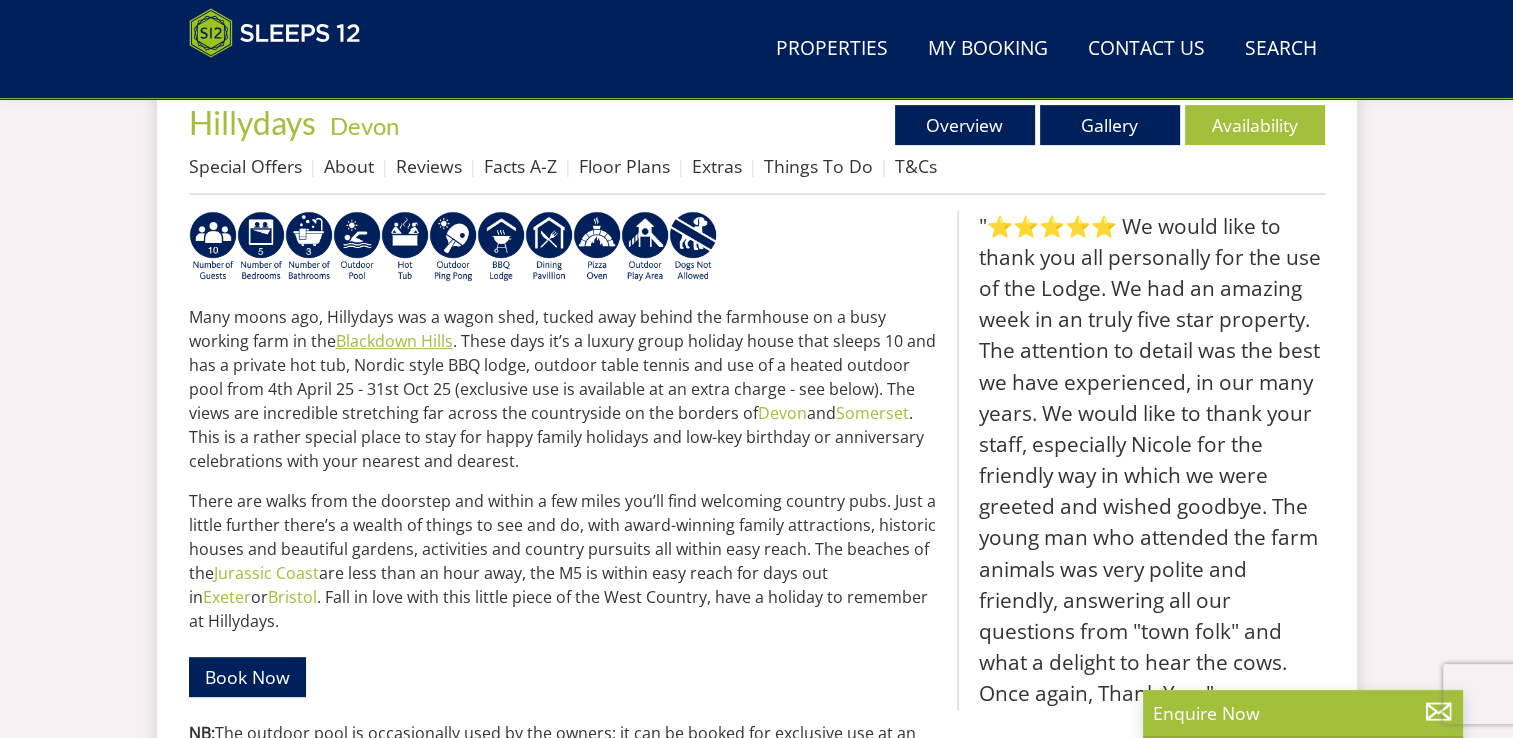 click on "Blackdown Hills" at bounding box center (394, 341) 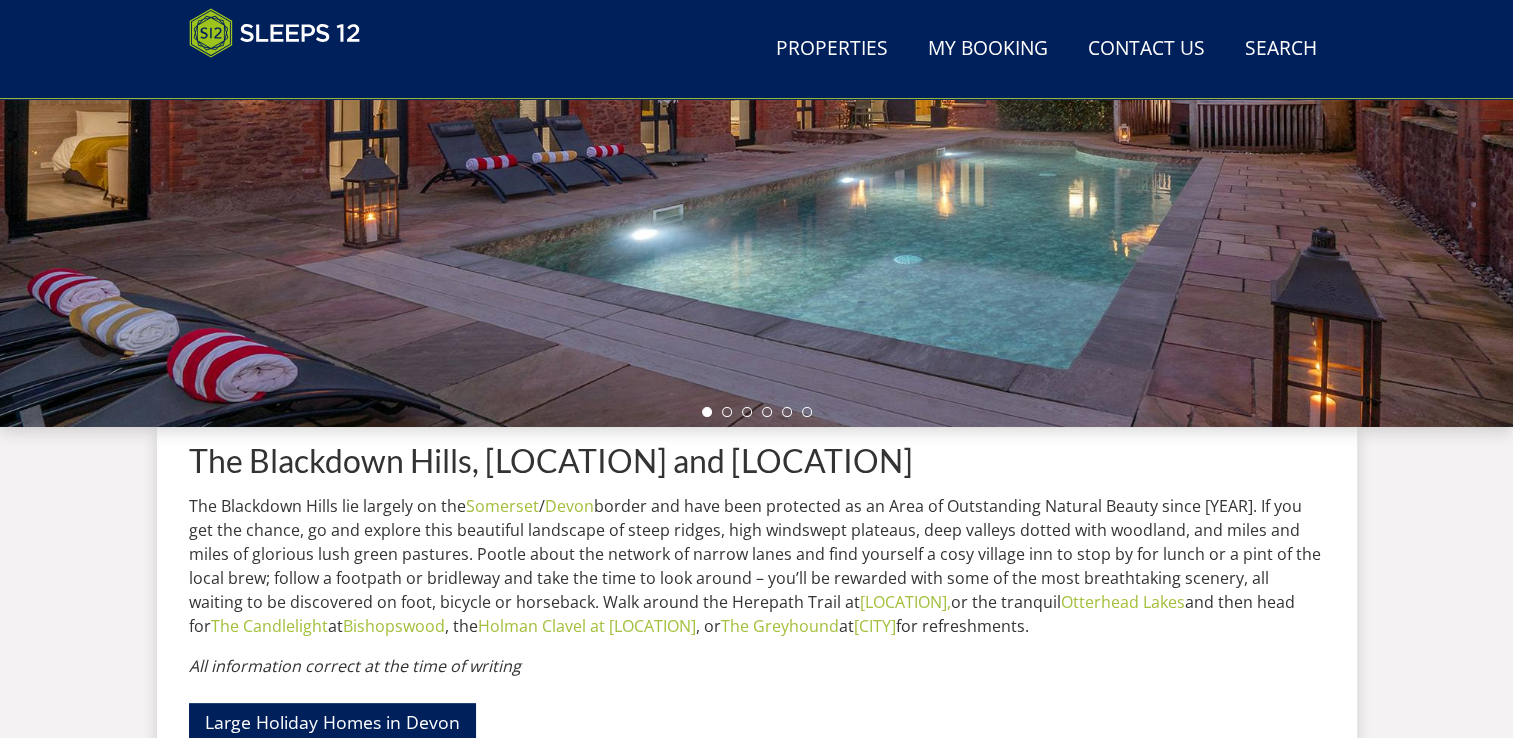 scroll, scrollTop: 474, scrollLeft: 0, axis: vertical 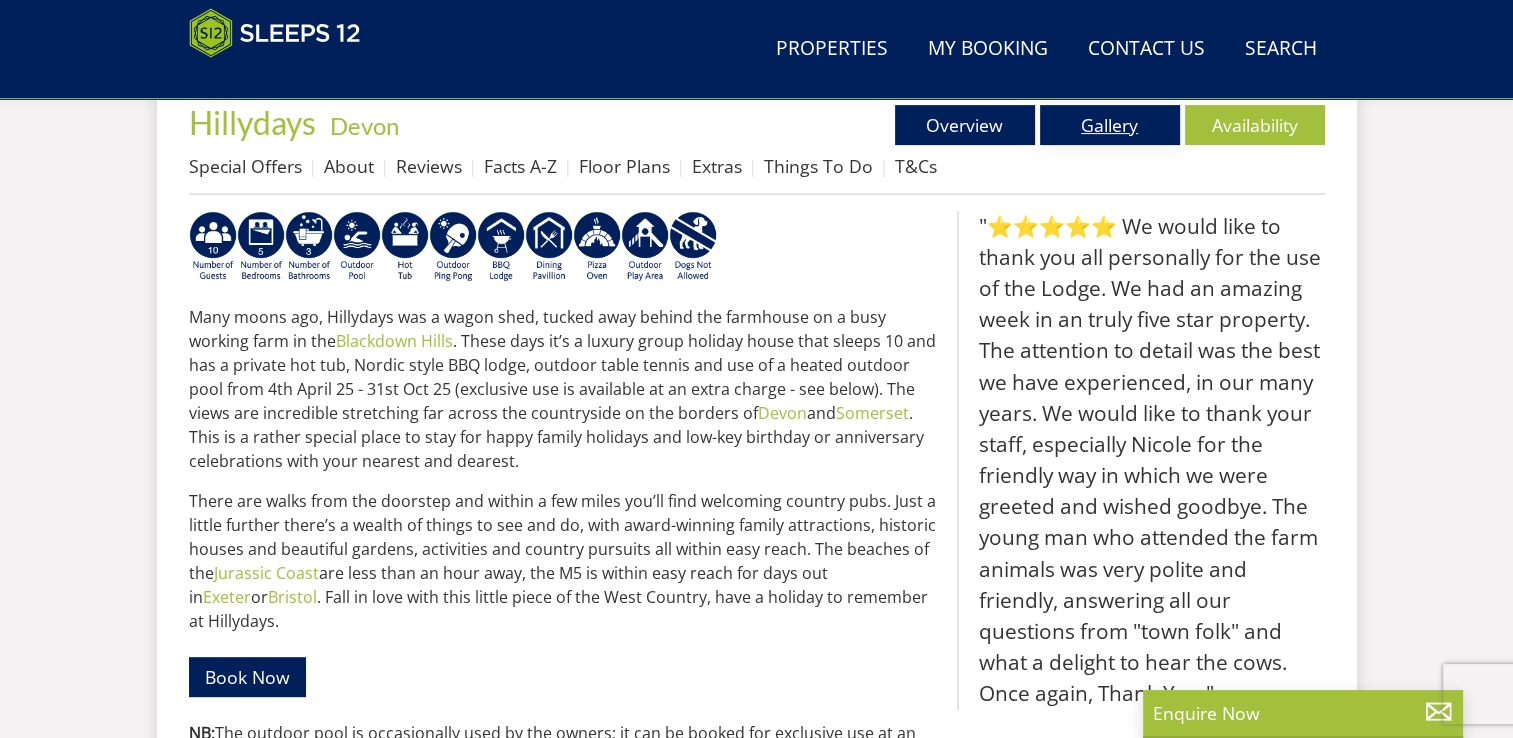 click on "Gallery" at bounding box center [1110, 125] 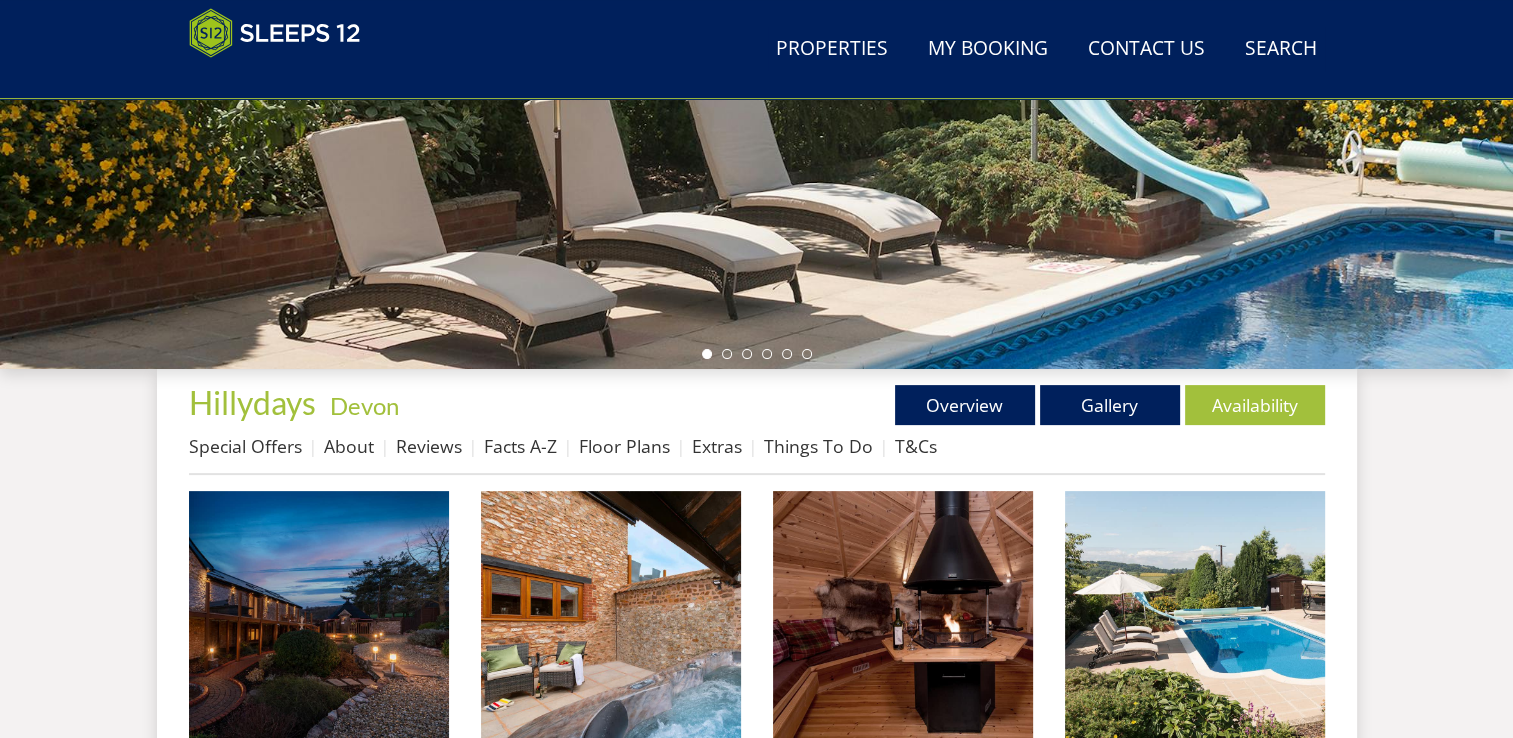scroll, scrollTop: 554, scrollLeft: 0, axis: vertical 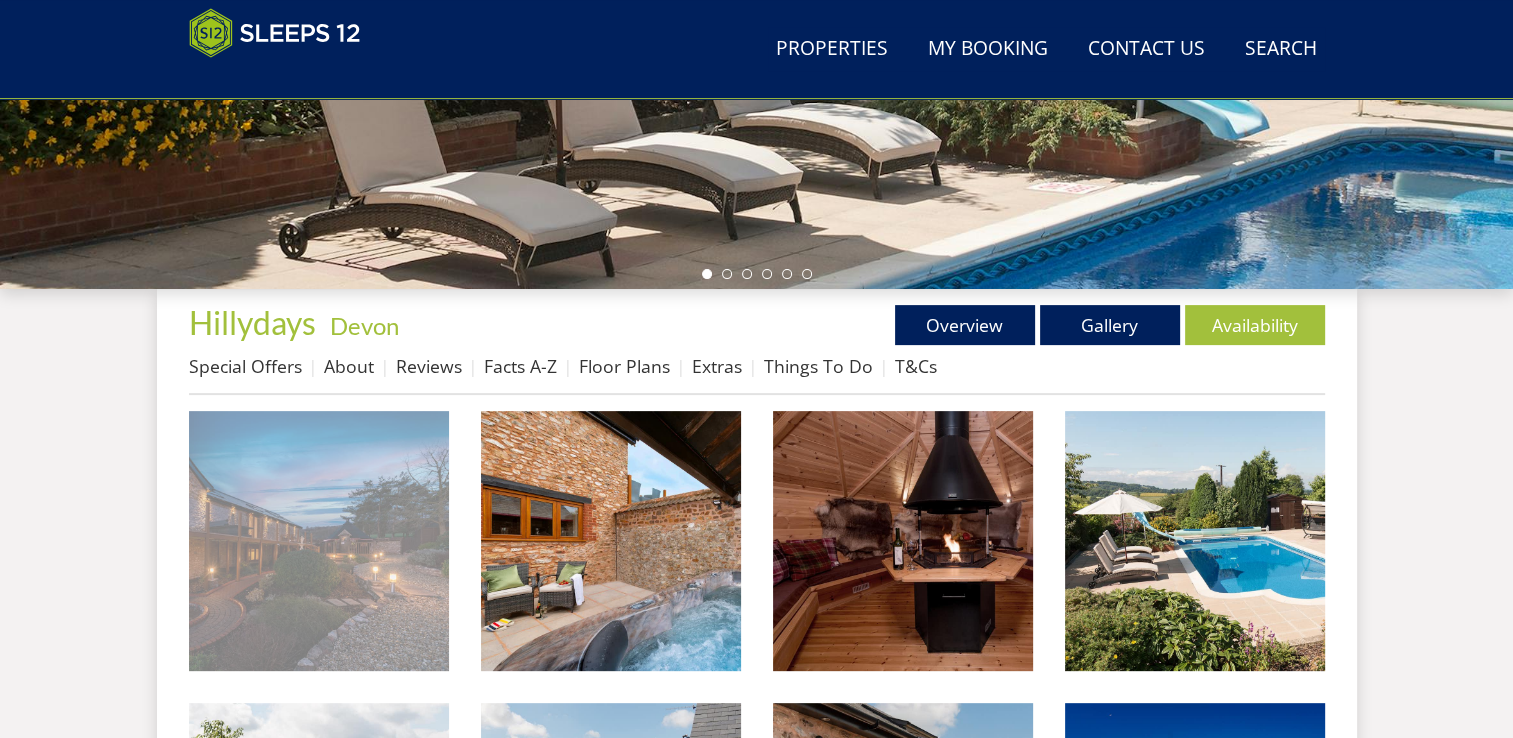 click at bounding box center (319, 541) 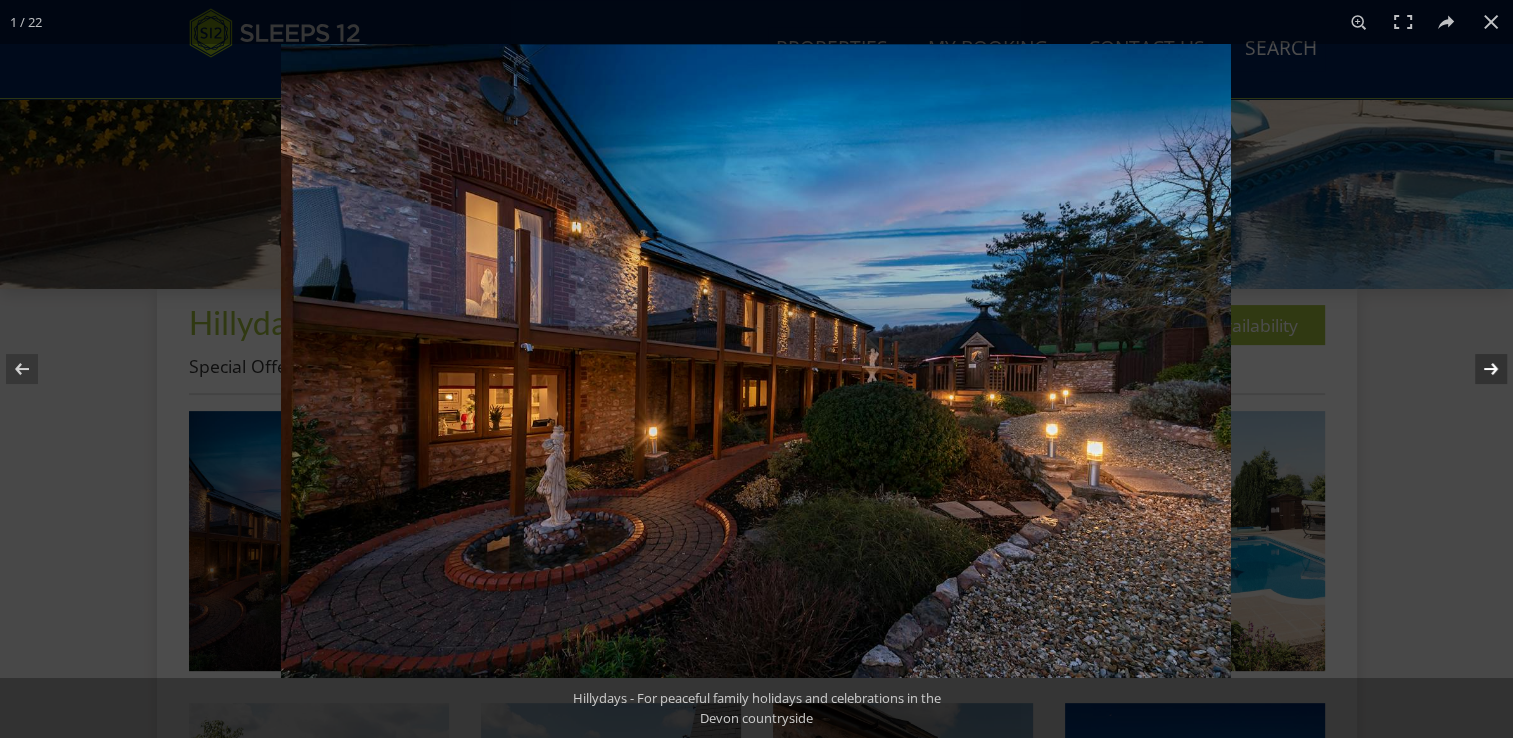click at bounding box center [1478, 369] 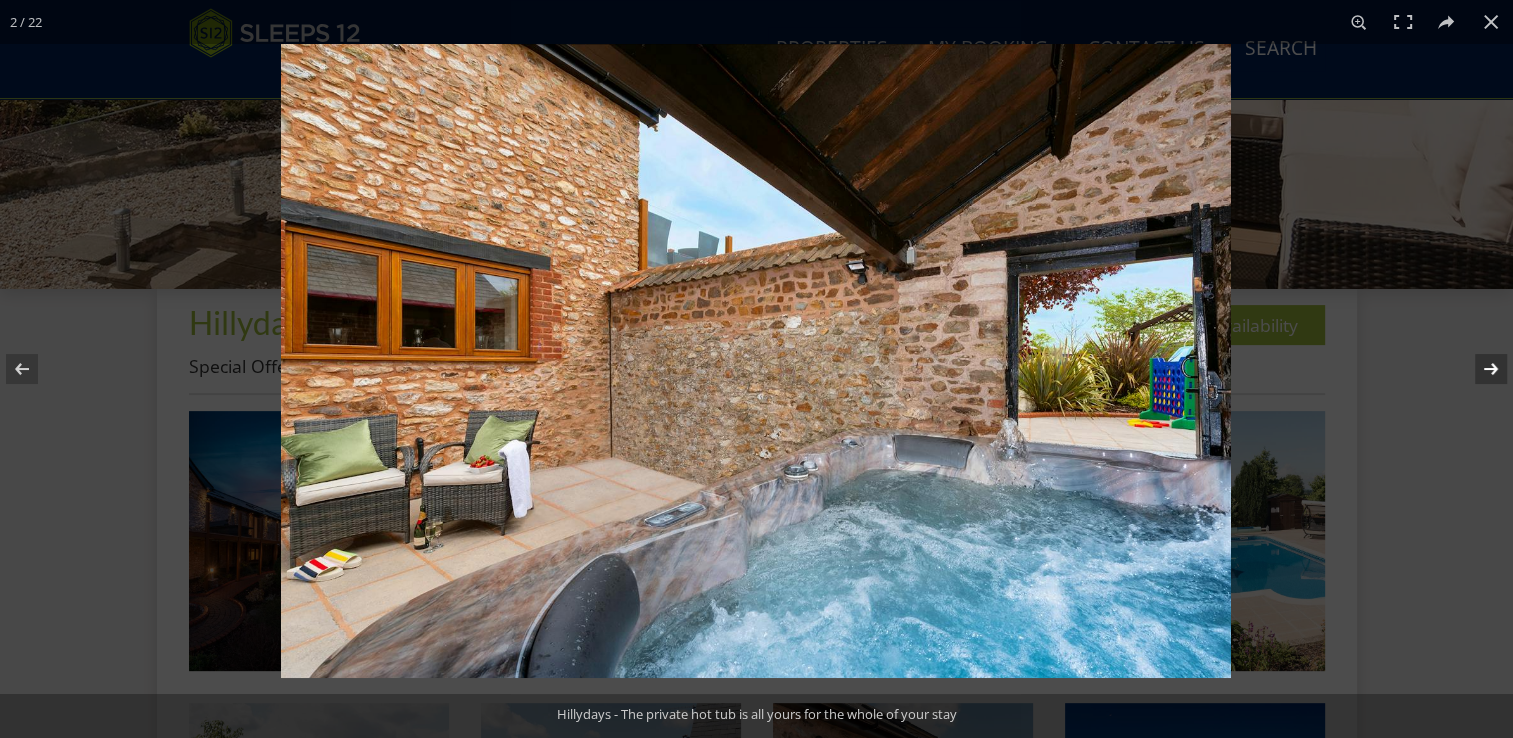 click at bounding box center [1478, 369] 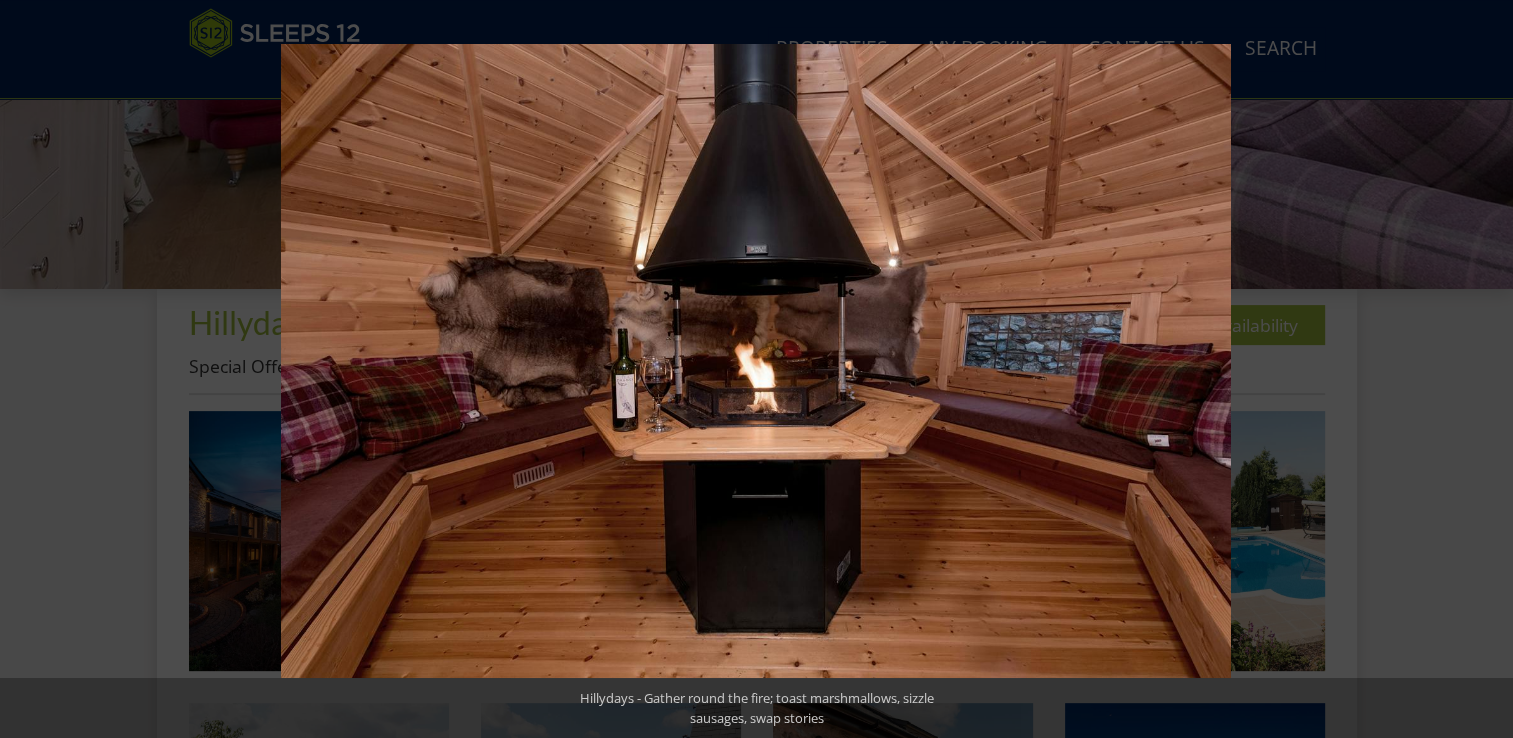 click at bounding box center [1478, 369] 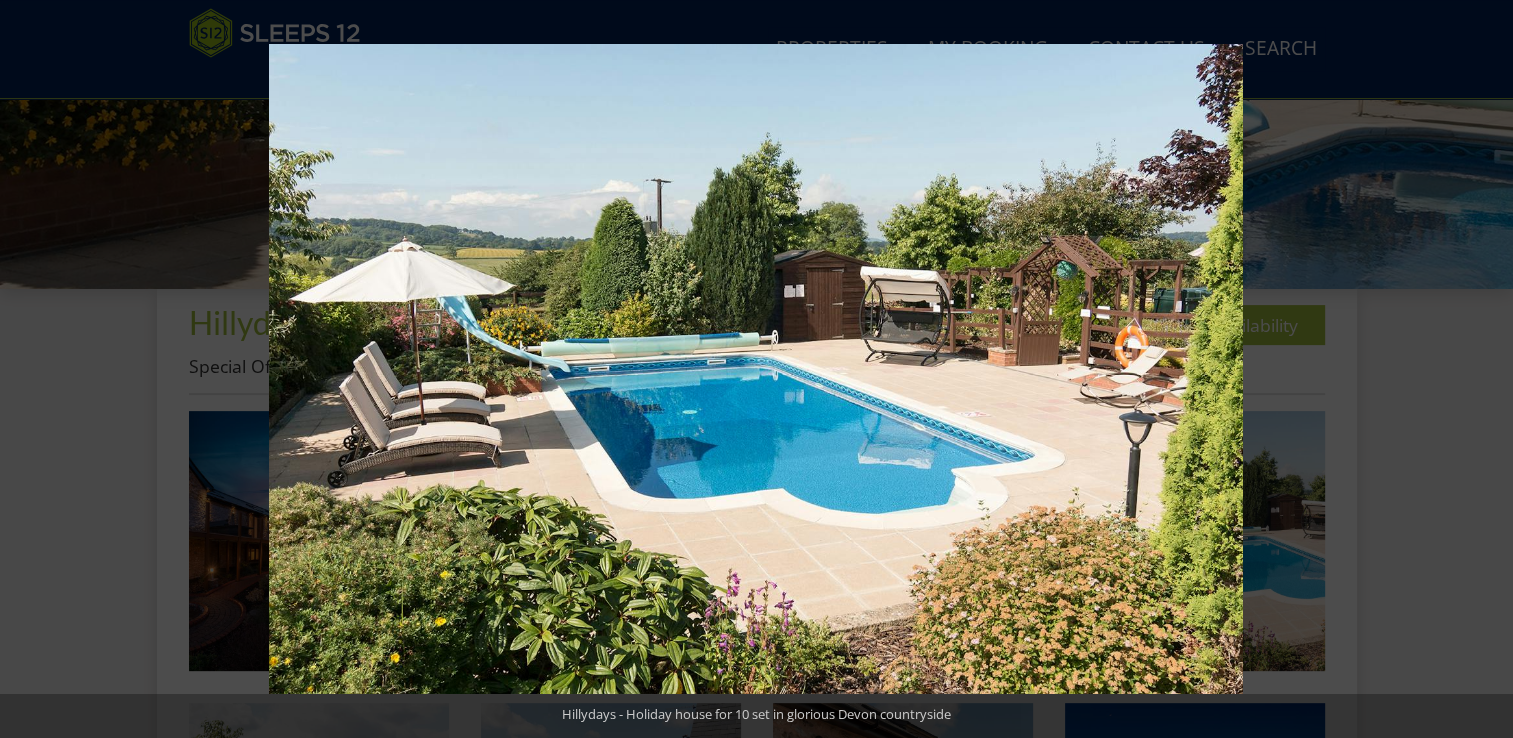click at bounding box center (1478, 369) 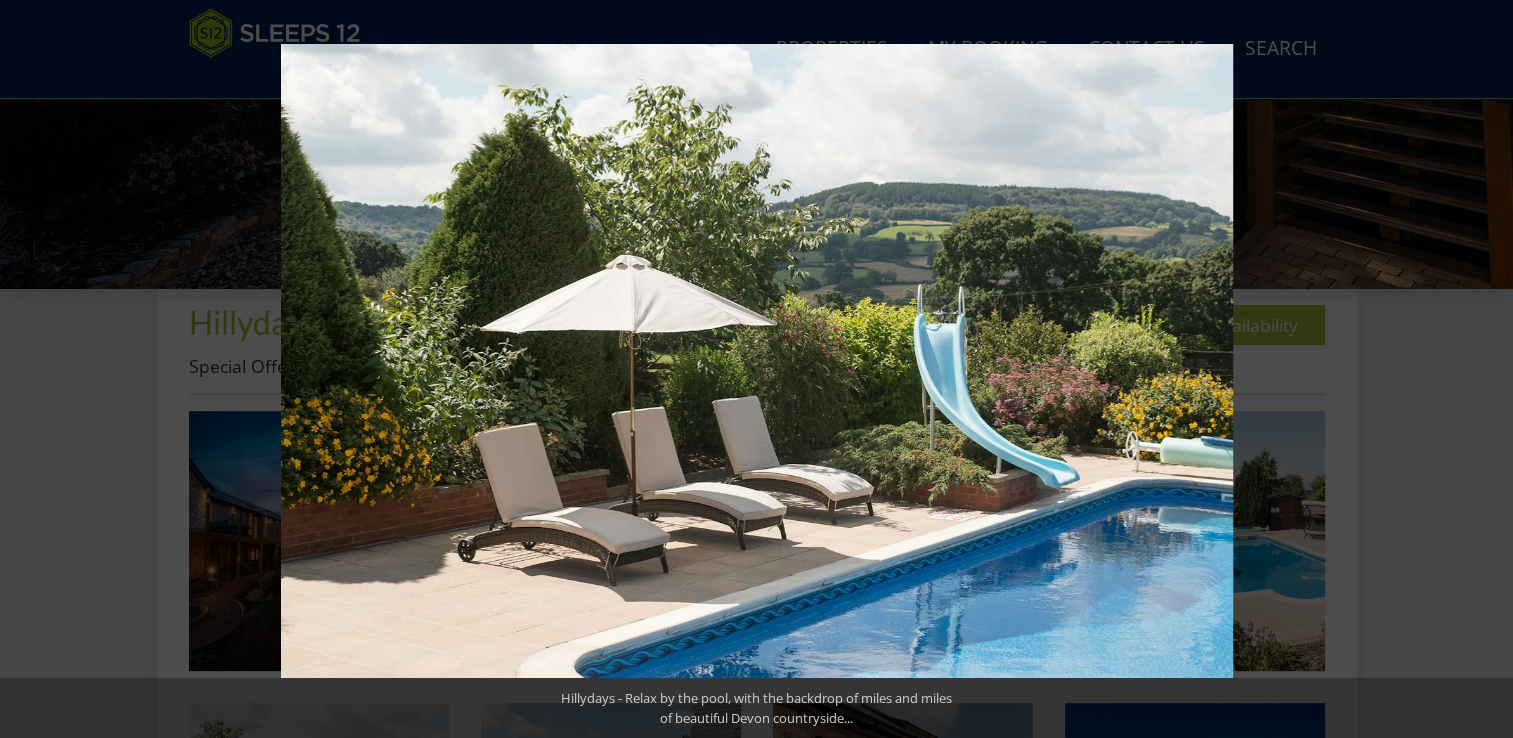 click at bounding box center (1478, 369) 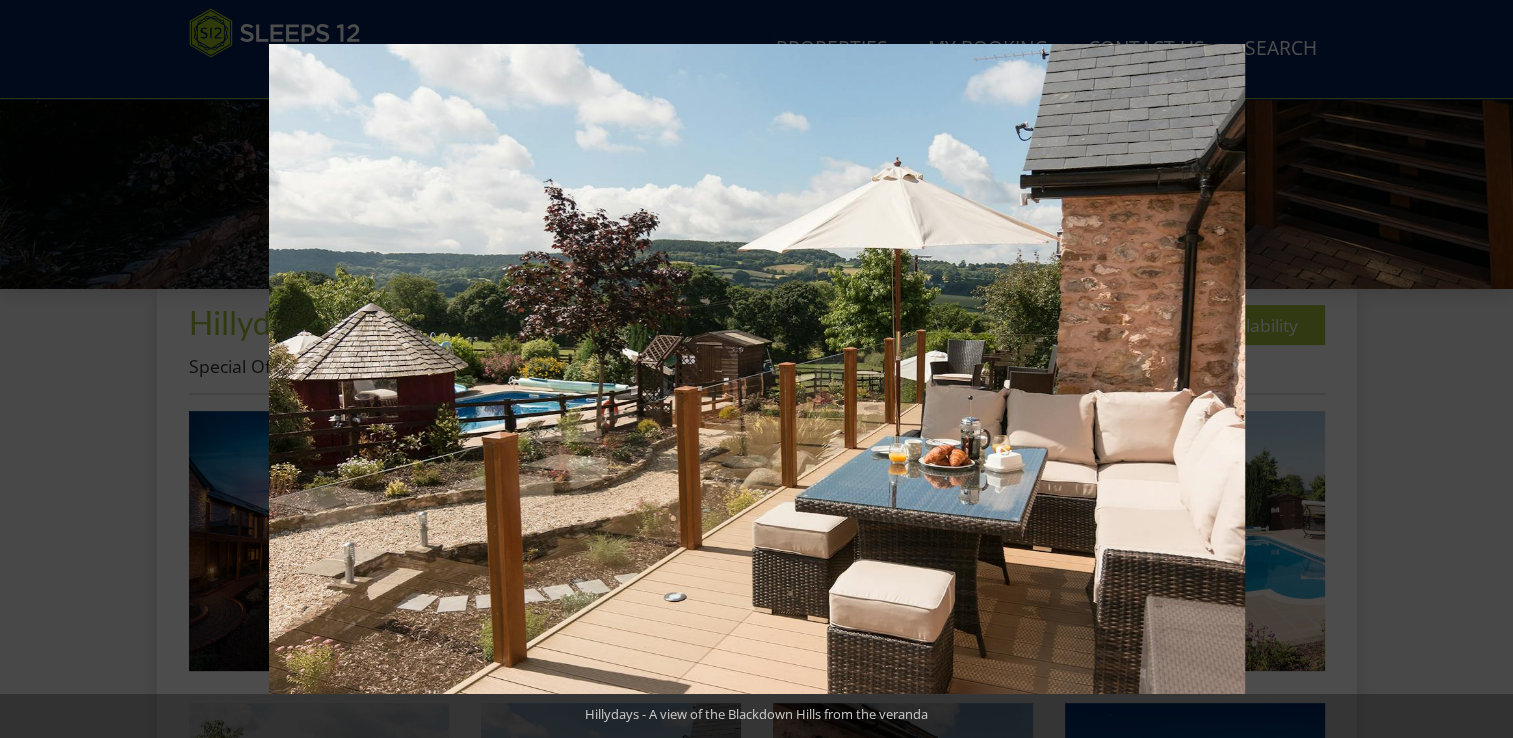 click at bounding box center [1478, 369] 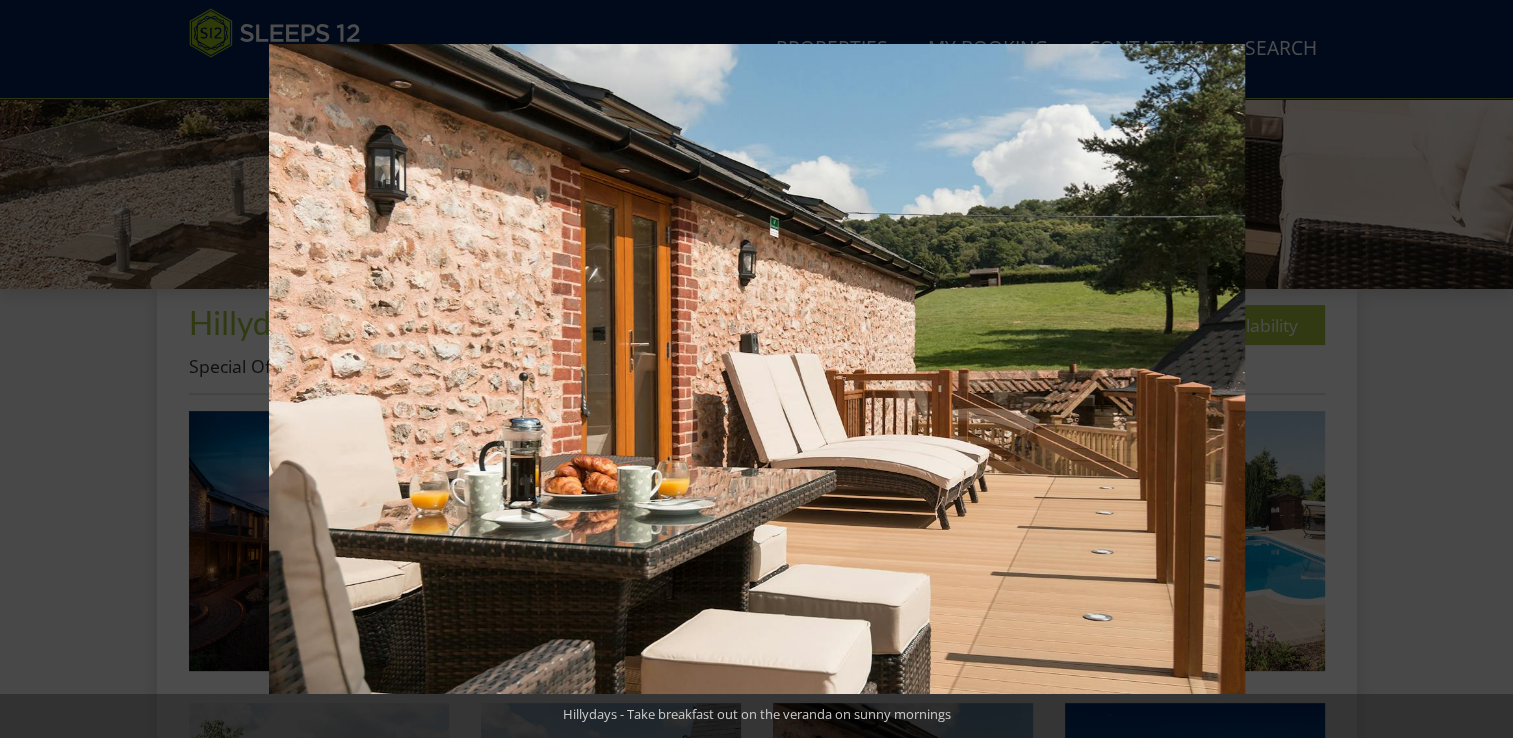click at bounding box center (1478, 369) 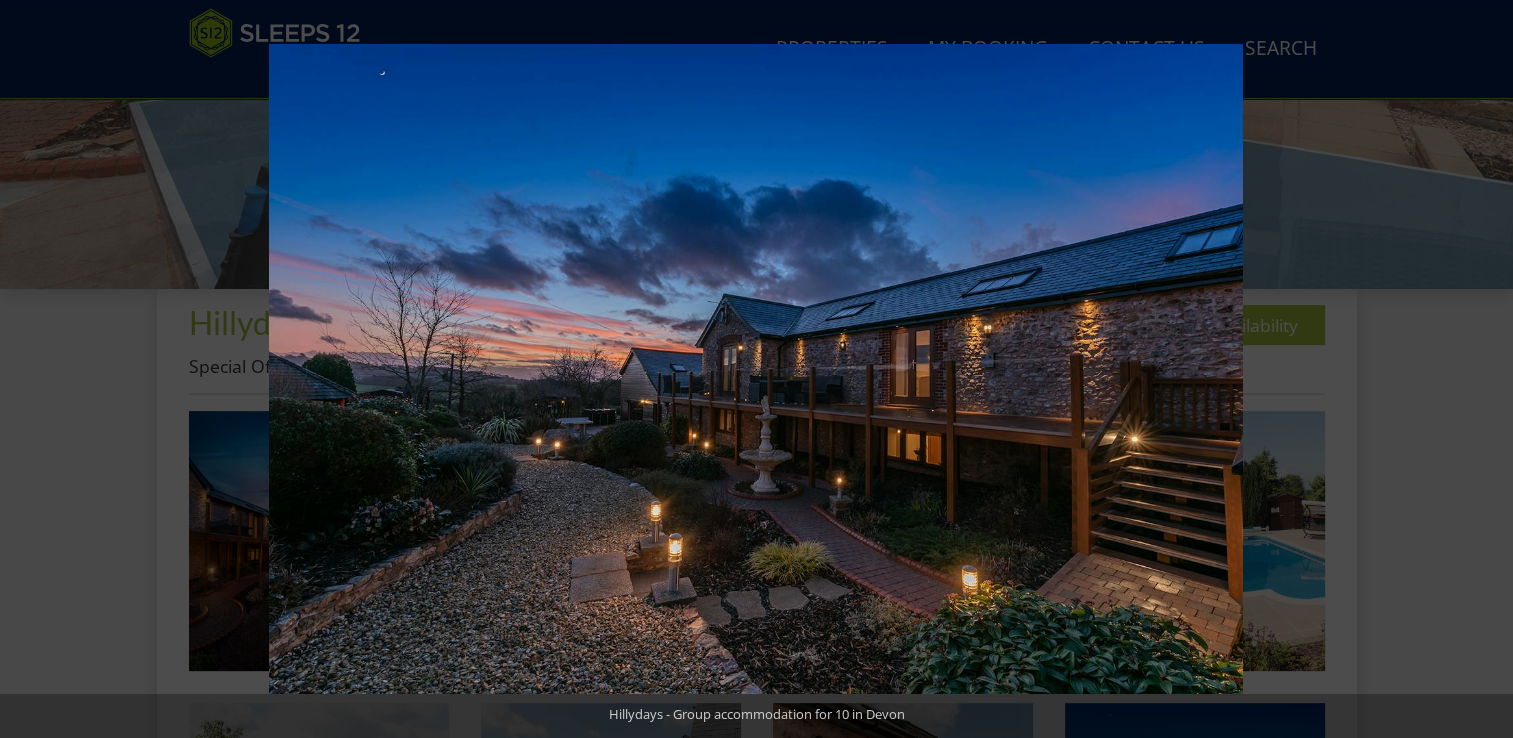 click at bounding box center (1478, 369) 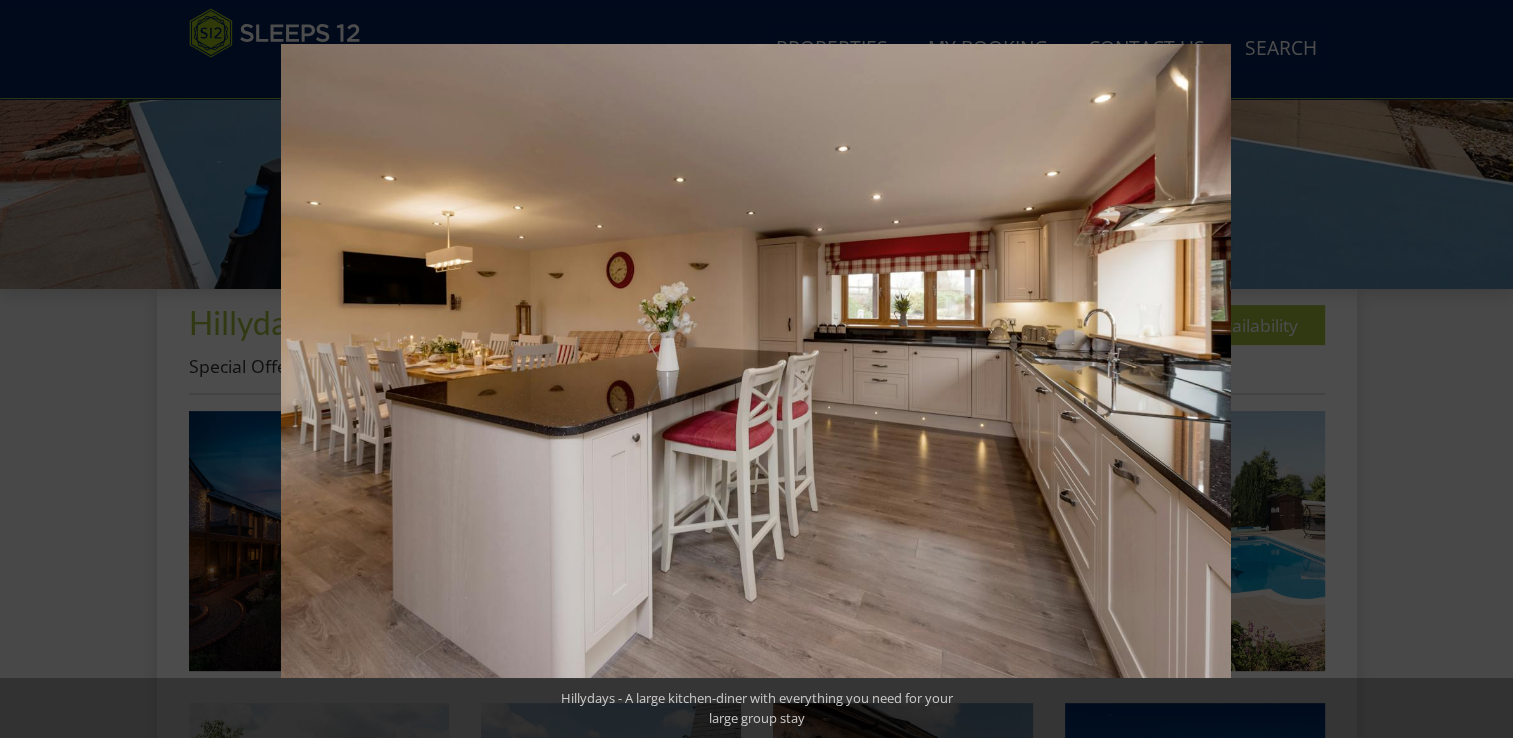 click at bounding box center (1478, 369) 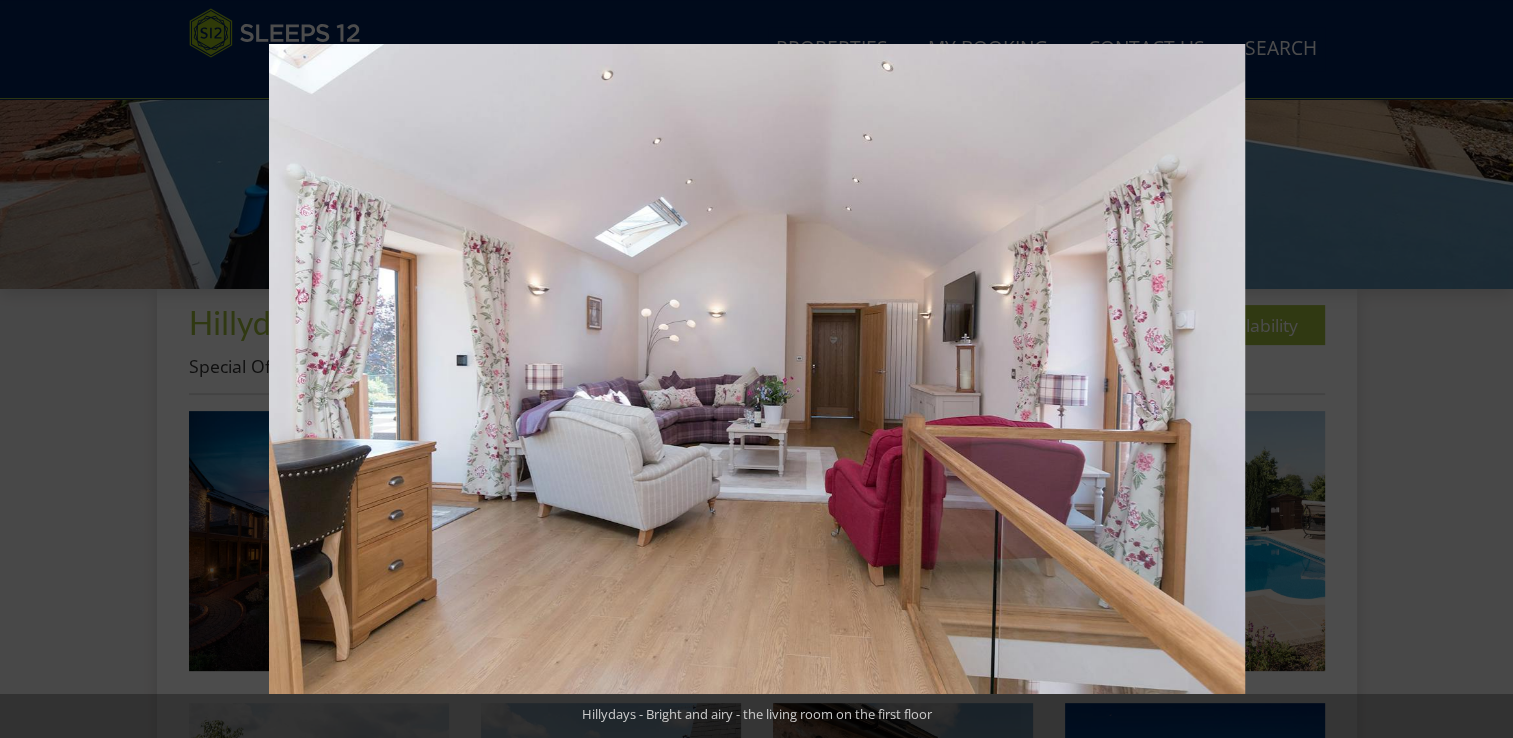 click at bounding box center [1478, 369] 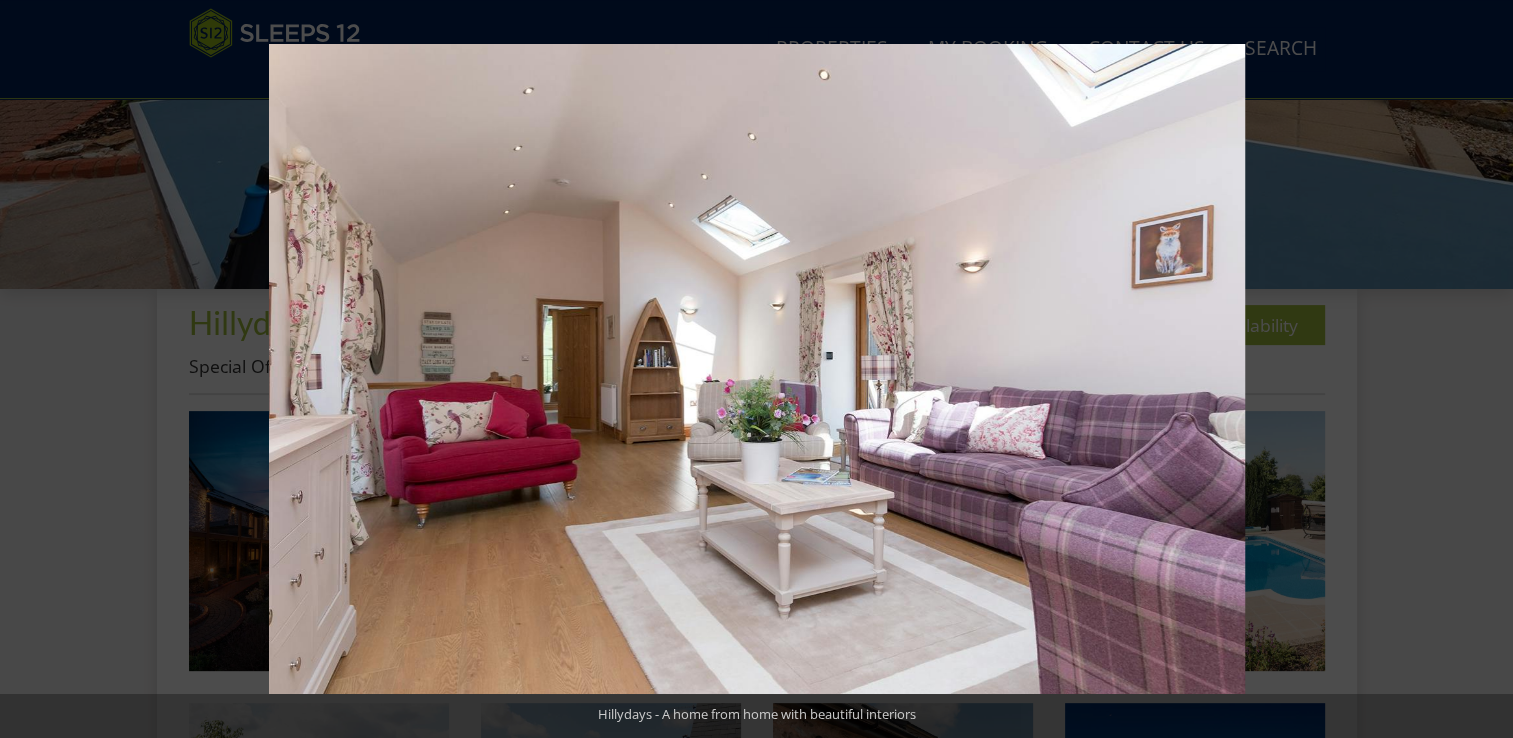 click at bounding box center [1478, 369] 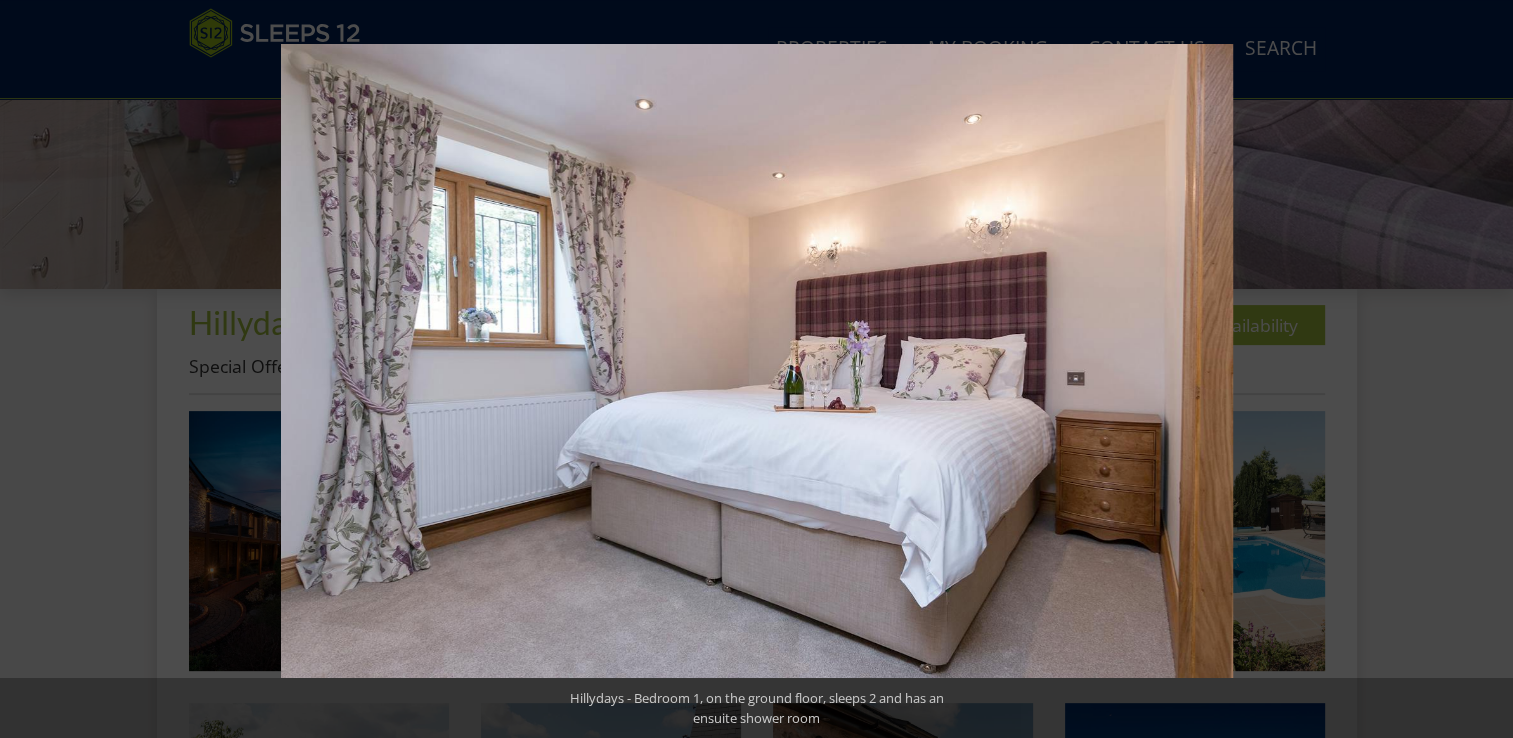 click at bounding box center [1478, 369] 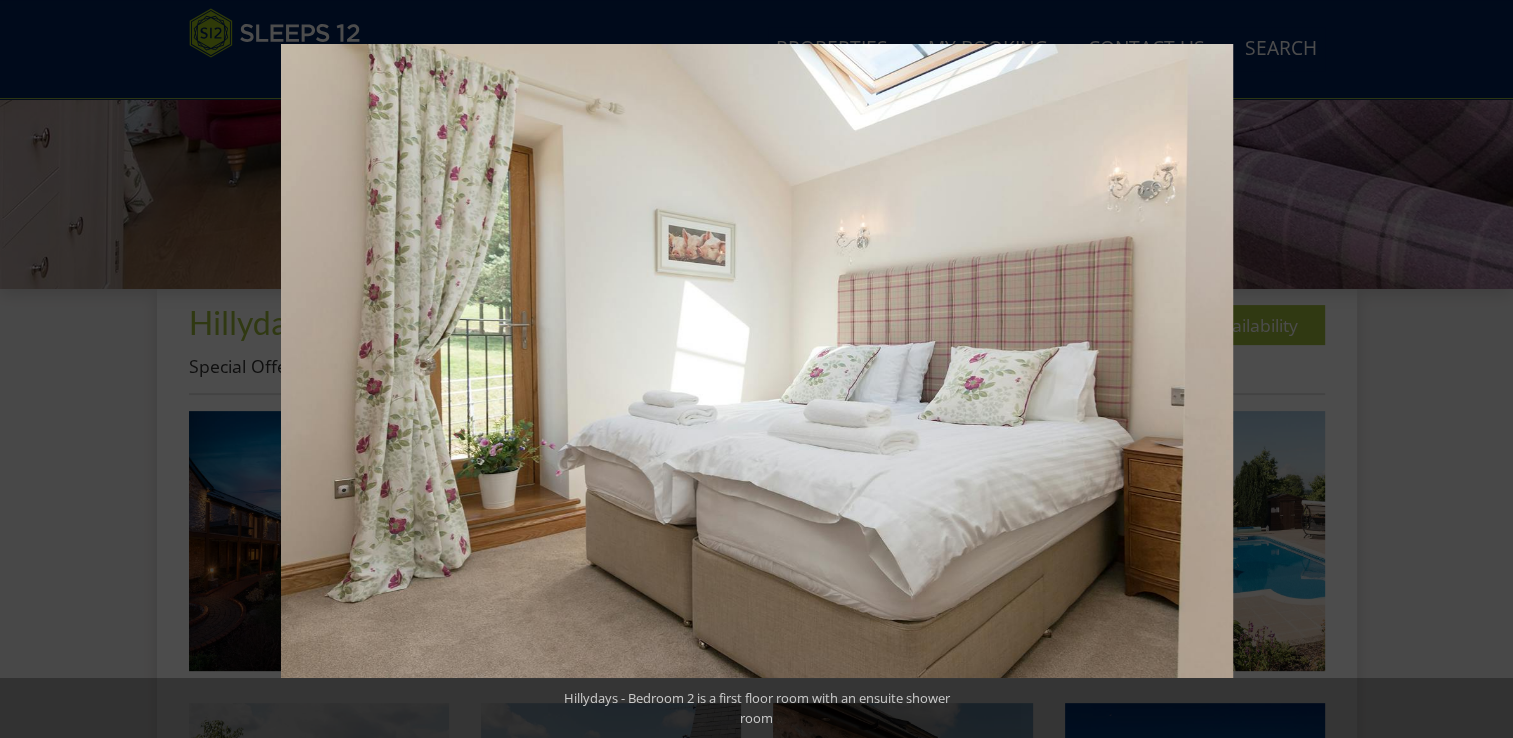 click at bounding box center [1478, 369] 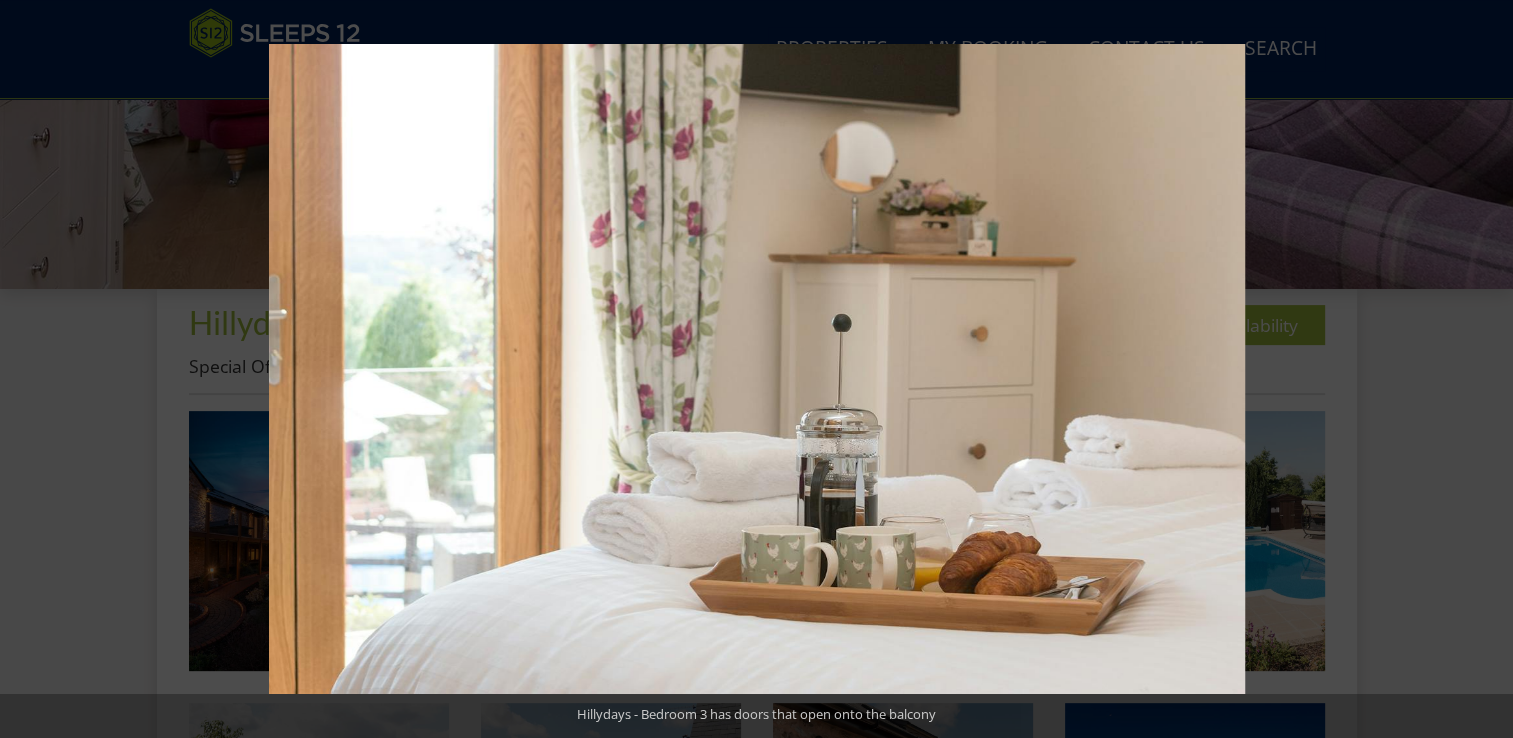 click at bounding box center [1478, 369] 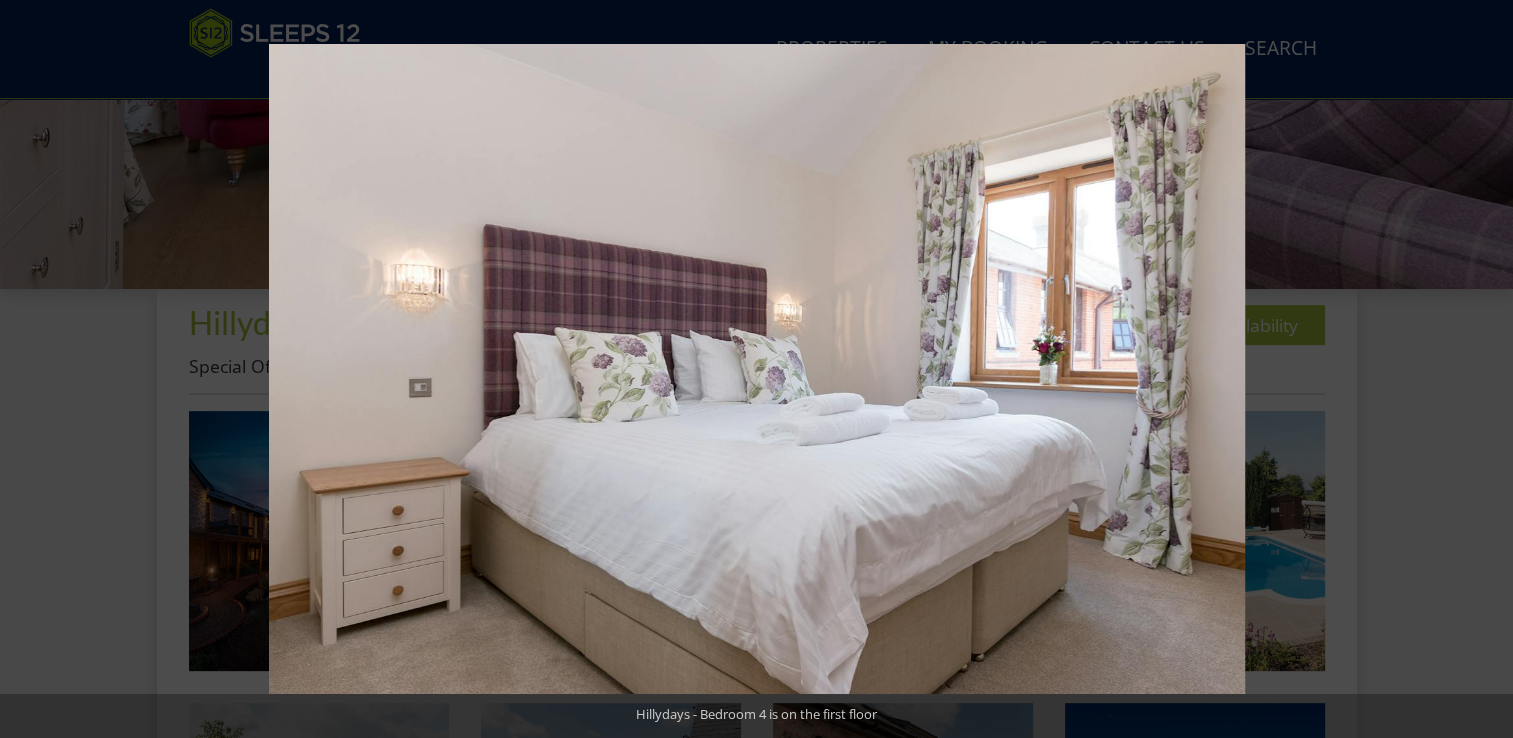 click at bounding box center [1478, 369] 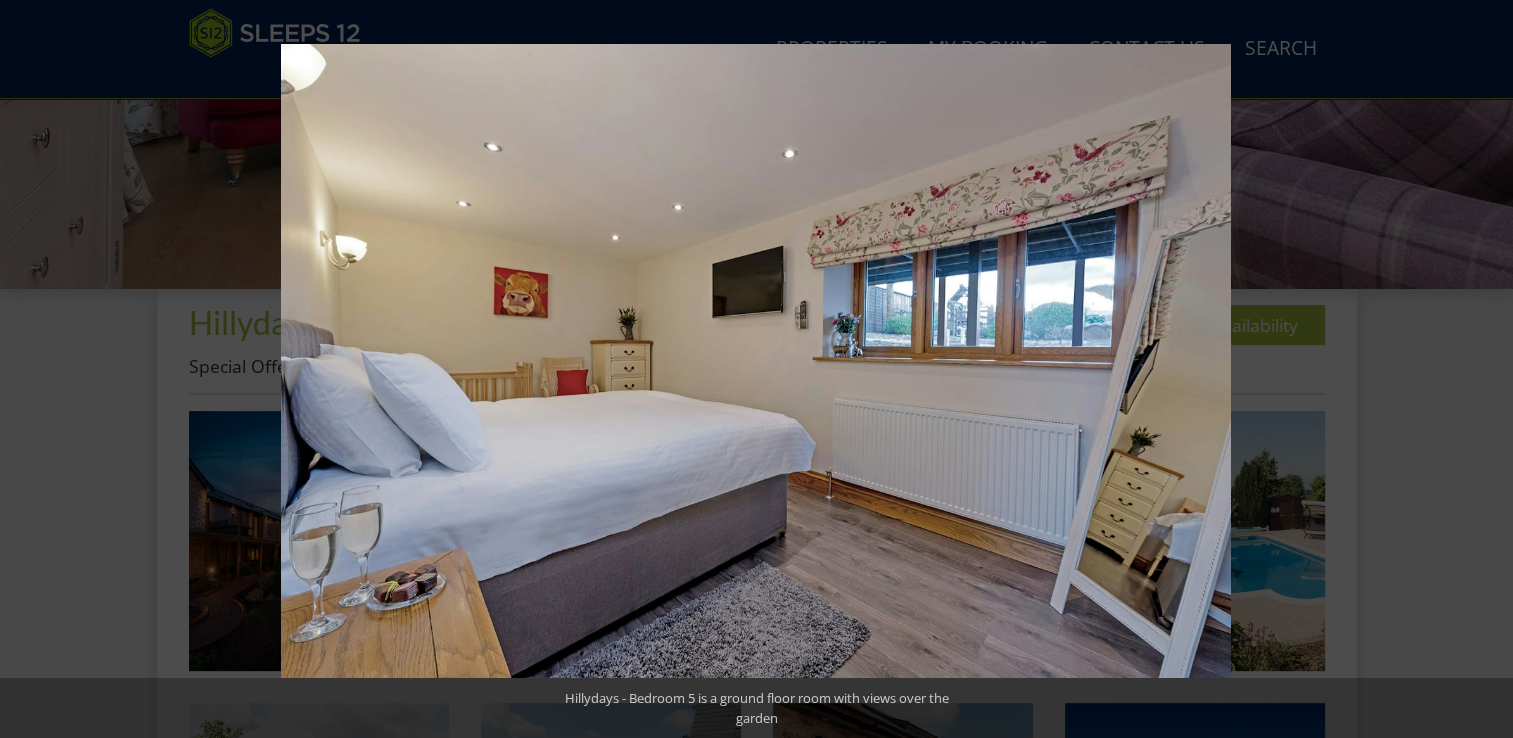 click at bounding box center [1478, 369] 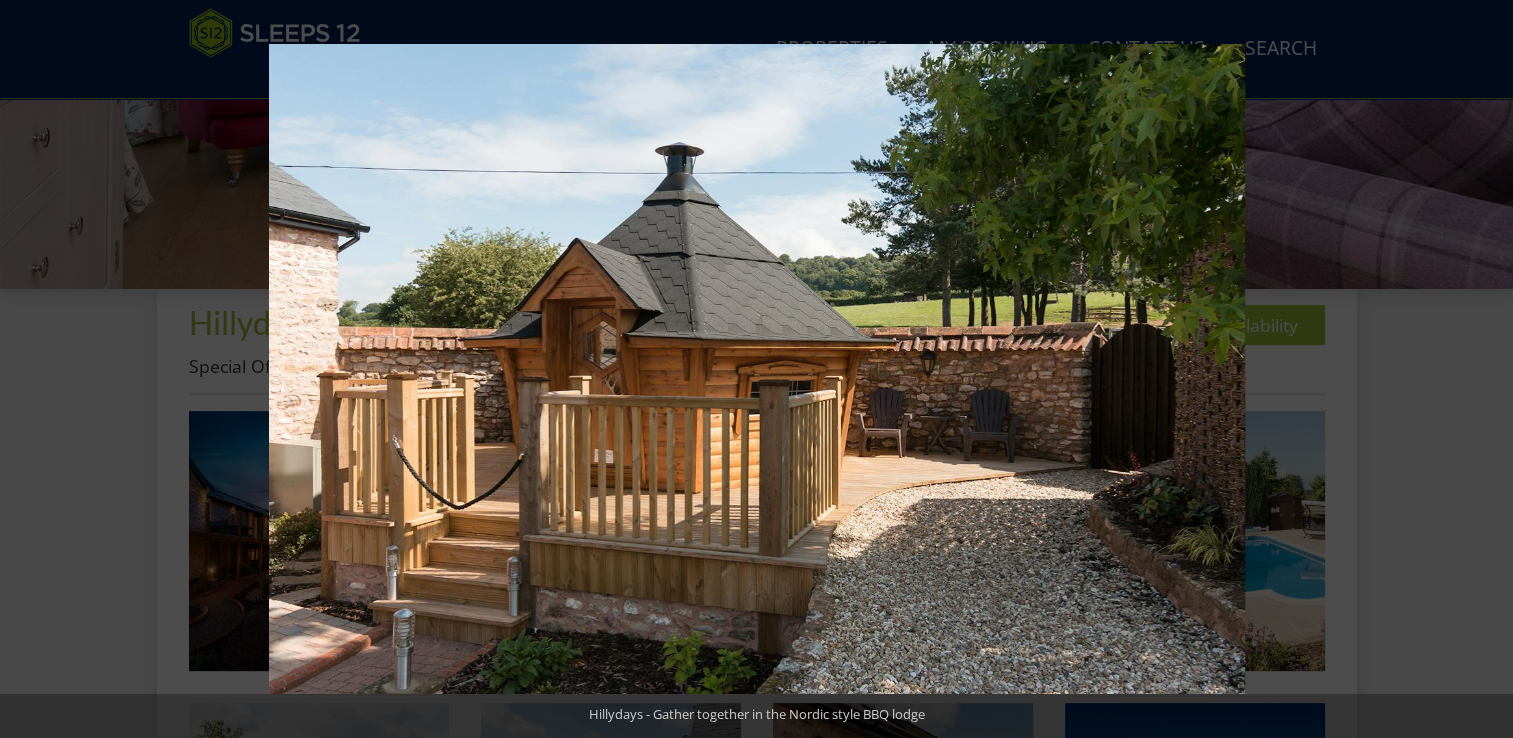 click at bounding box center [1478, 369] 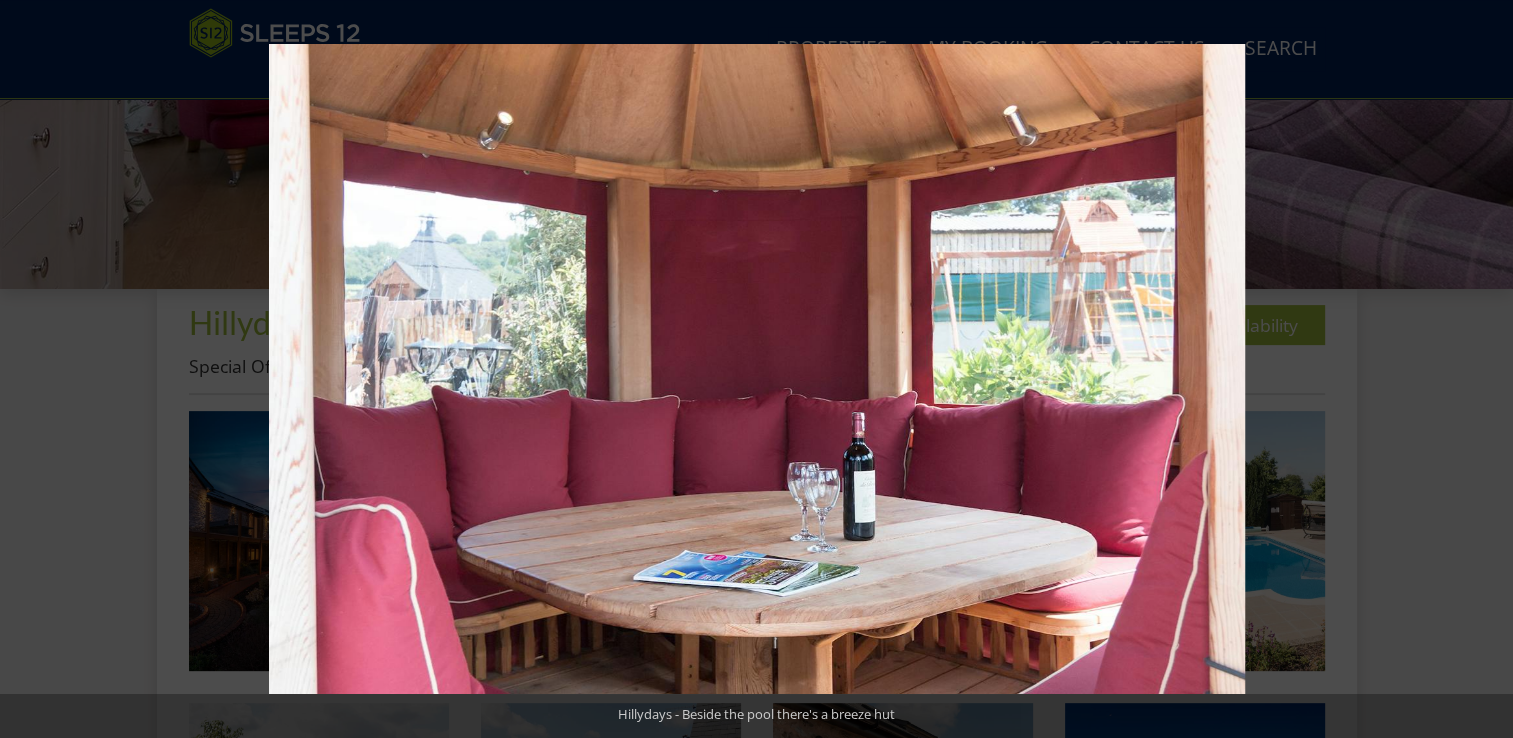 click at bounding box center [1478, 369] 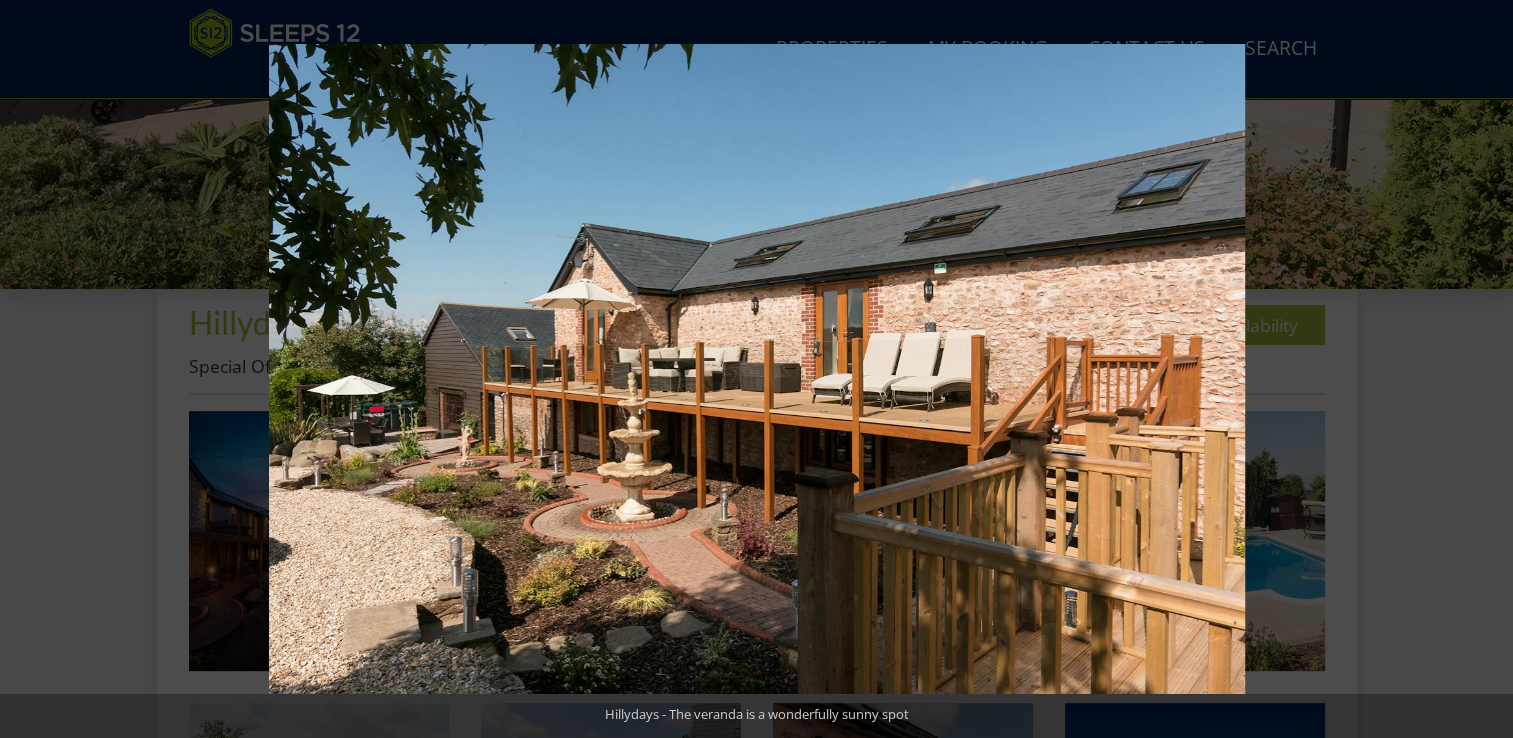 click at bounding box center [1478, 369] 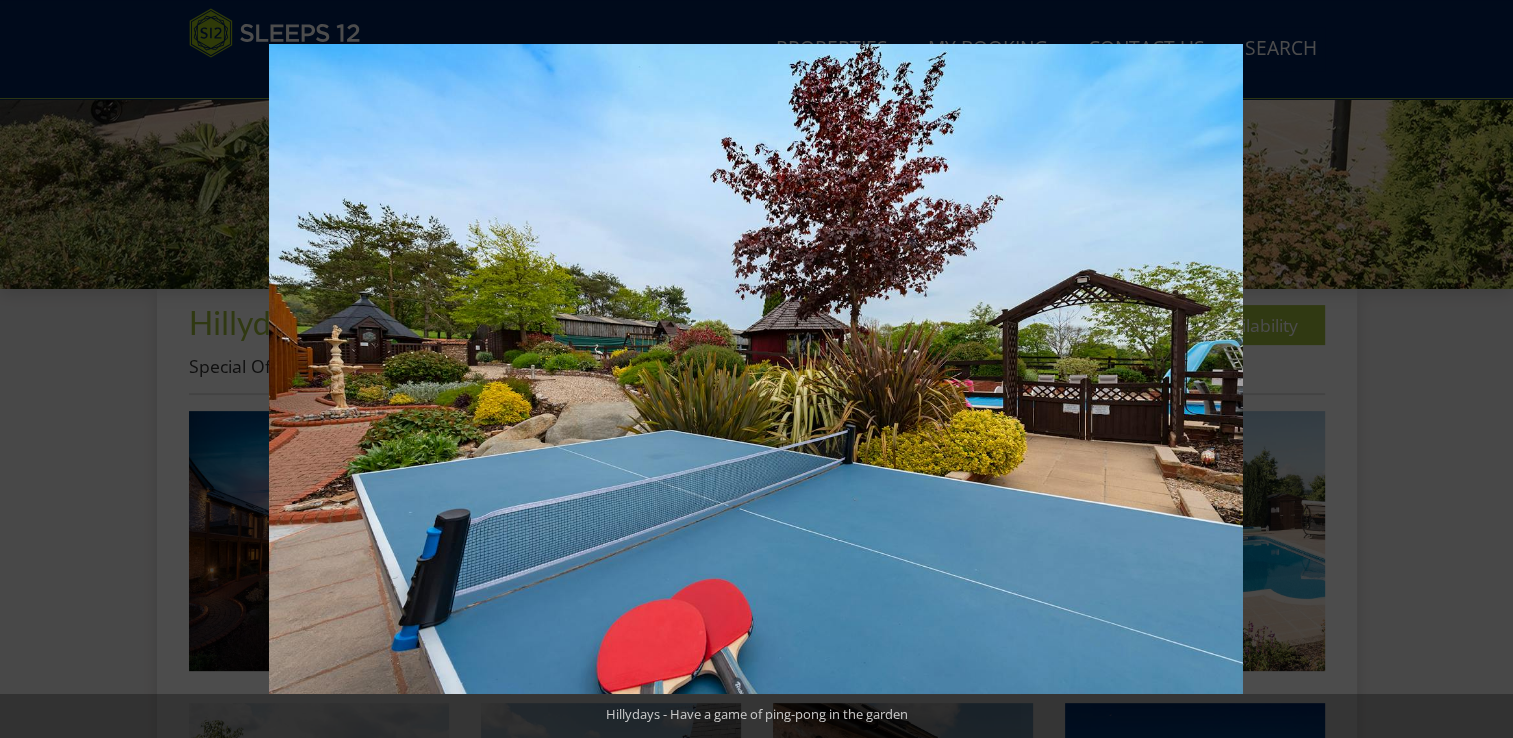 click at bounding box center [1478, 369] 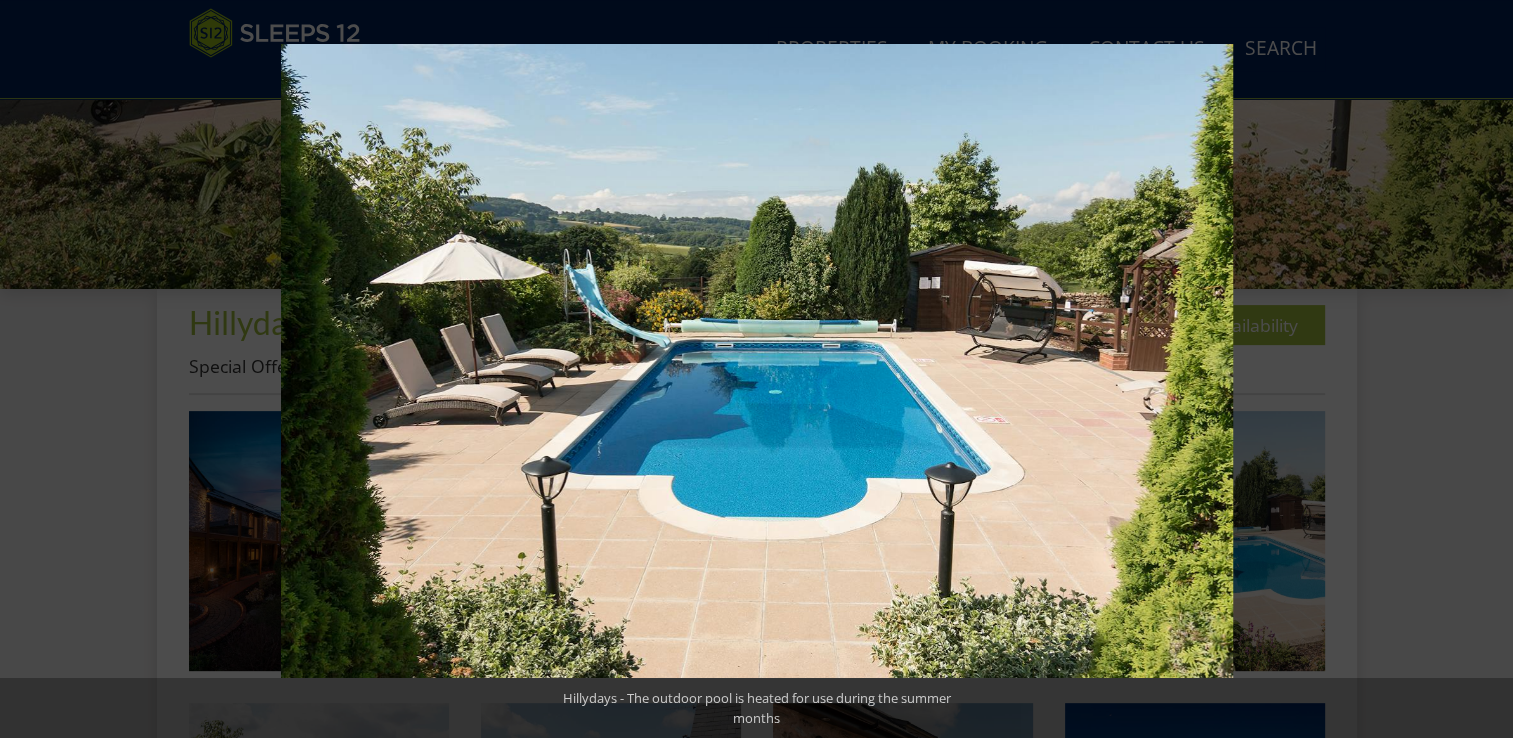 click at bounding box center [1478, 369] 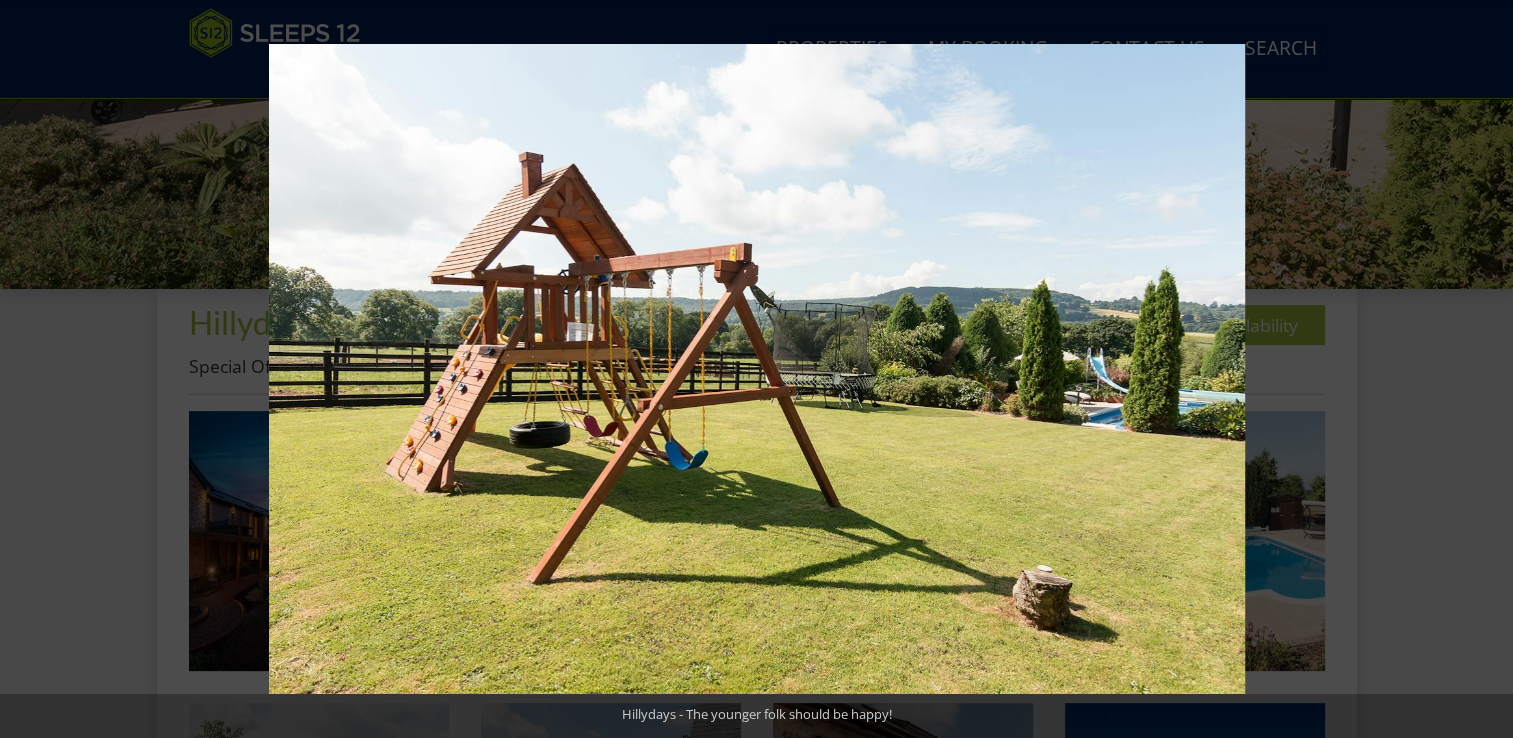 click at bounding box center [1478, 369] 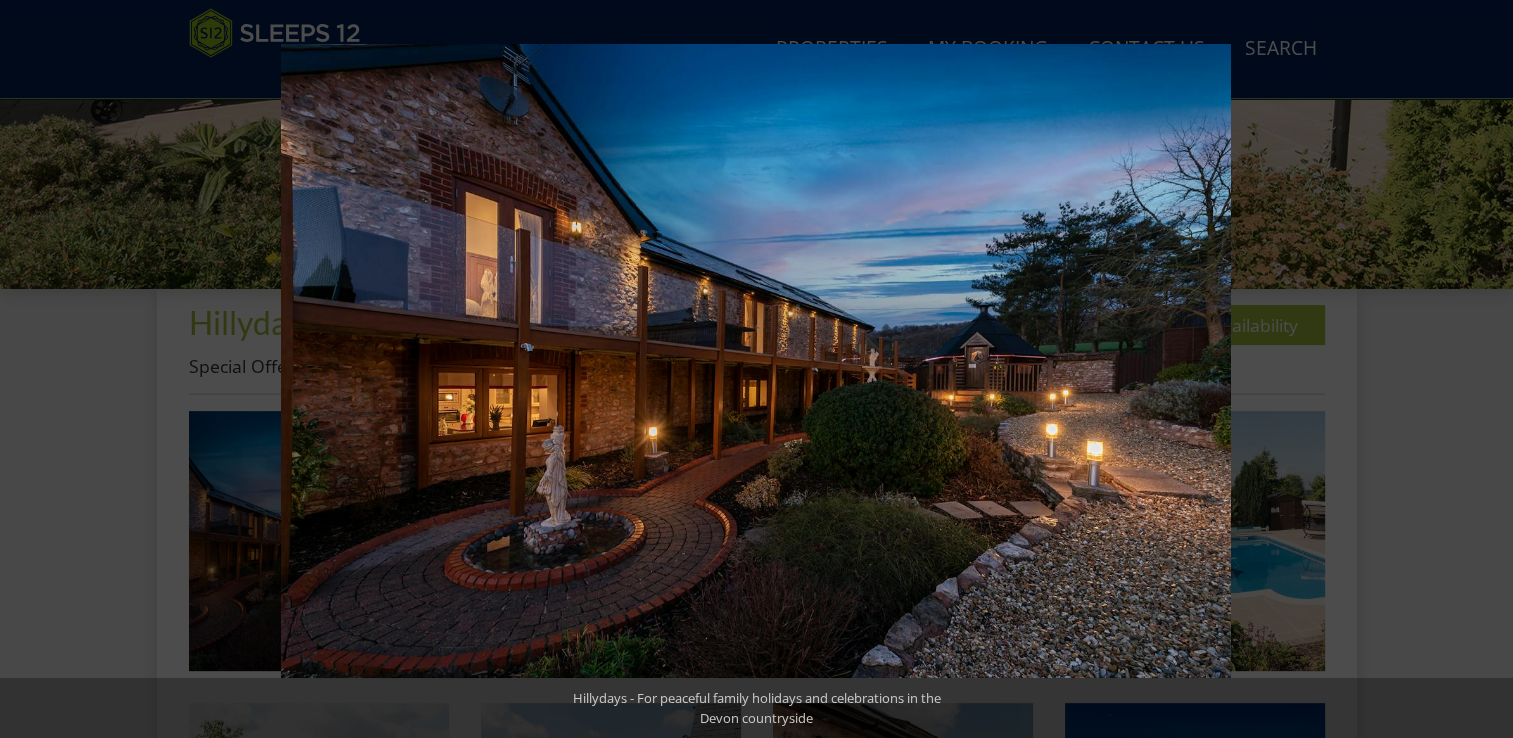 click at bounding box center (1478, 369) 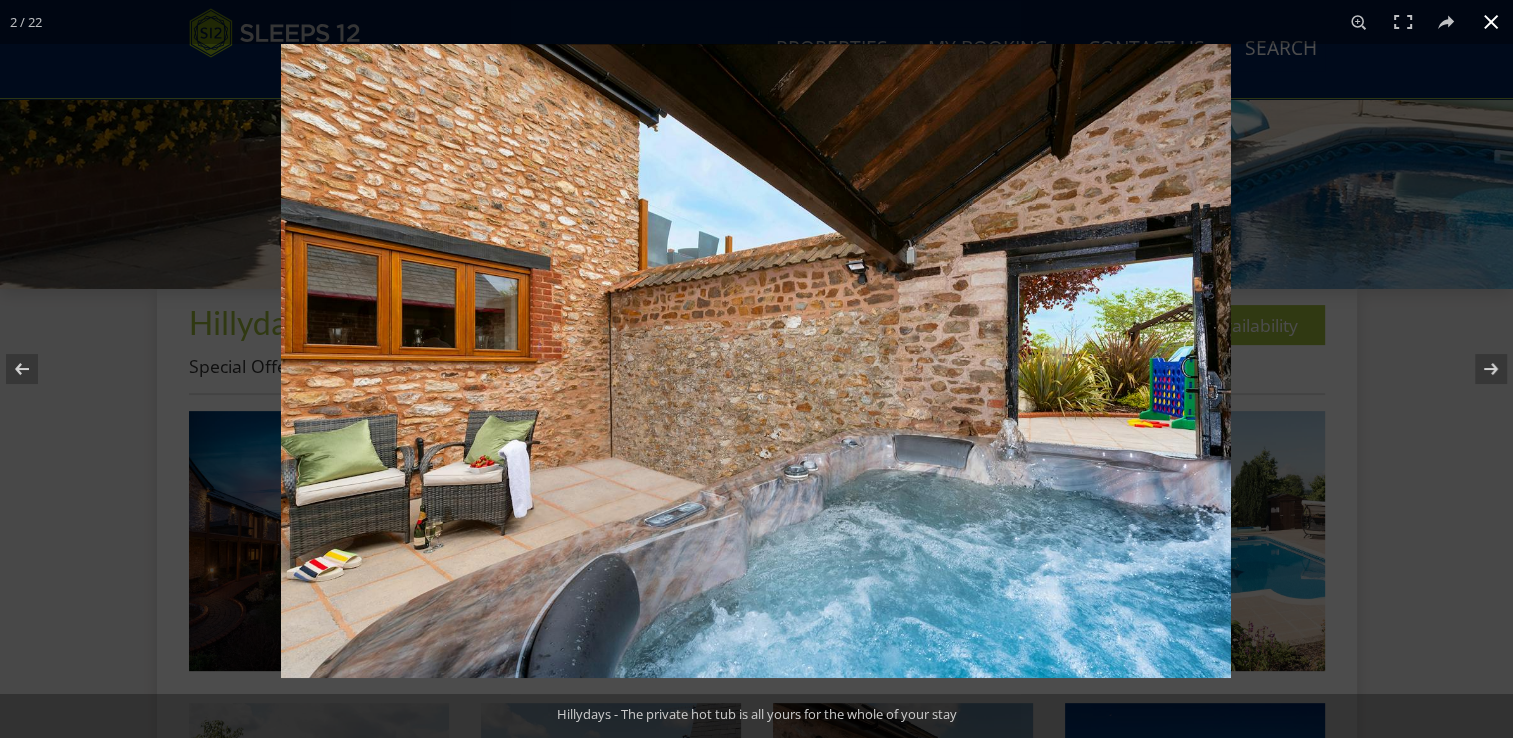 click at bounding box center (1491, 22) 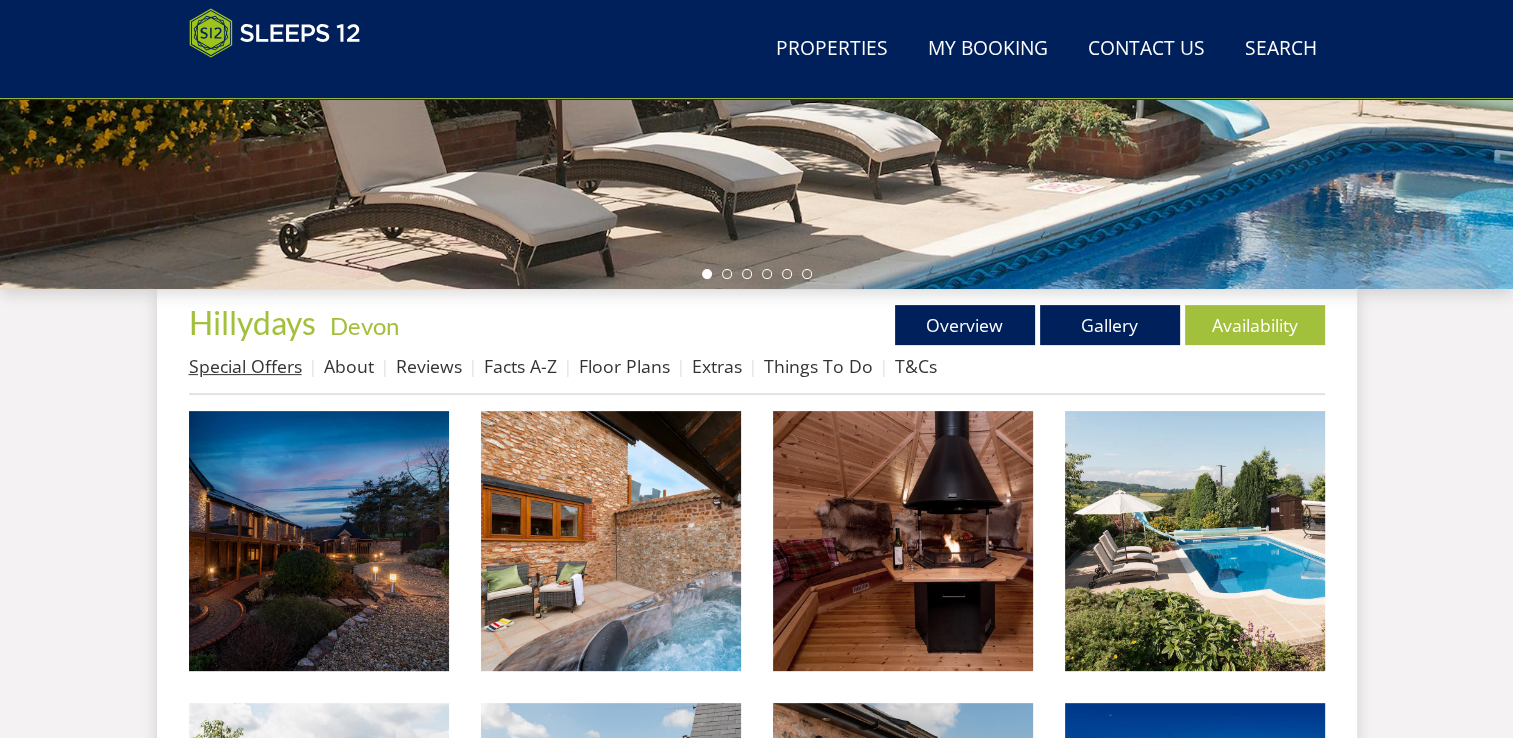 click on "Special Offers" at bounding box center [245, 366] 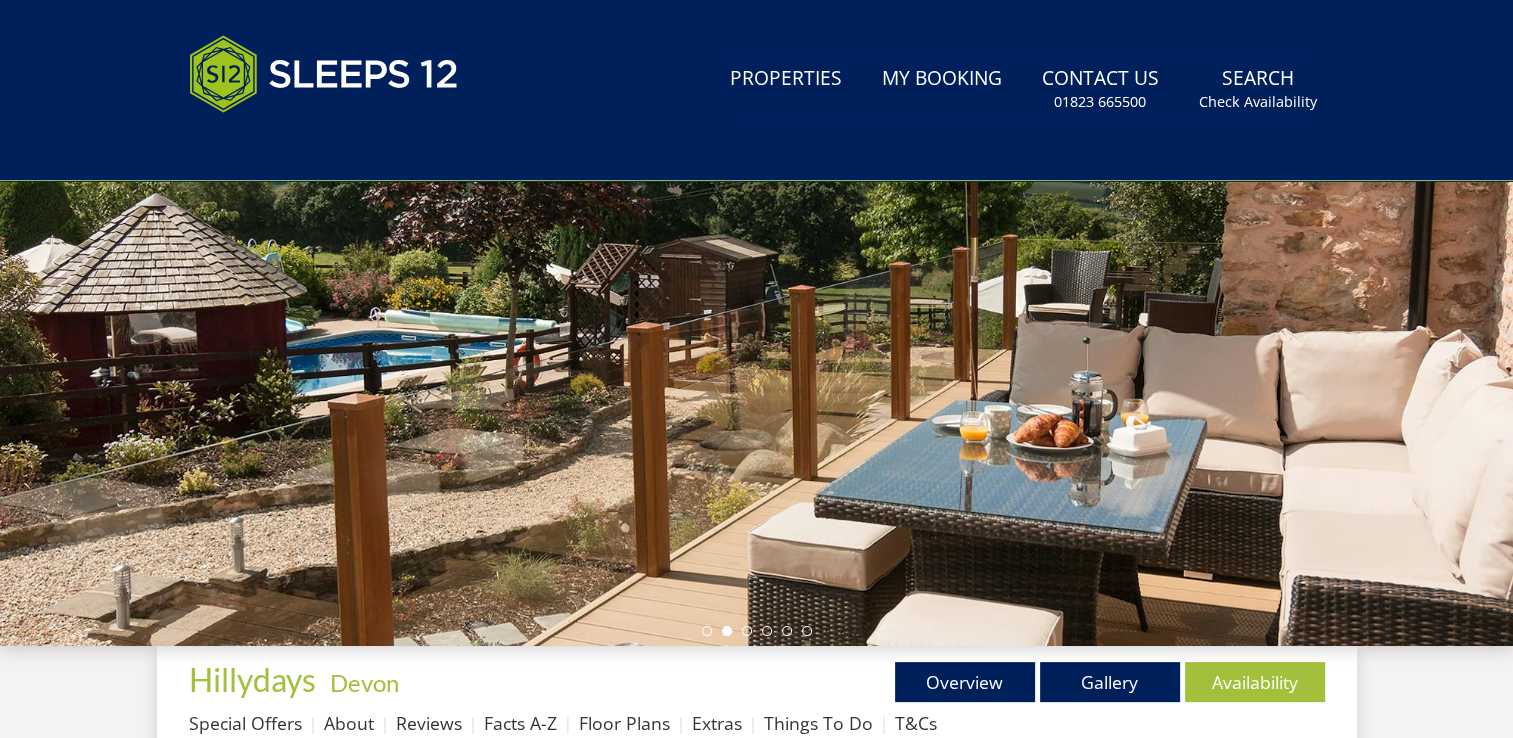 scroll, scrollTop: 0, scrollLeft: 0, axis: both 